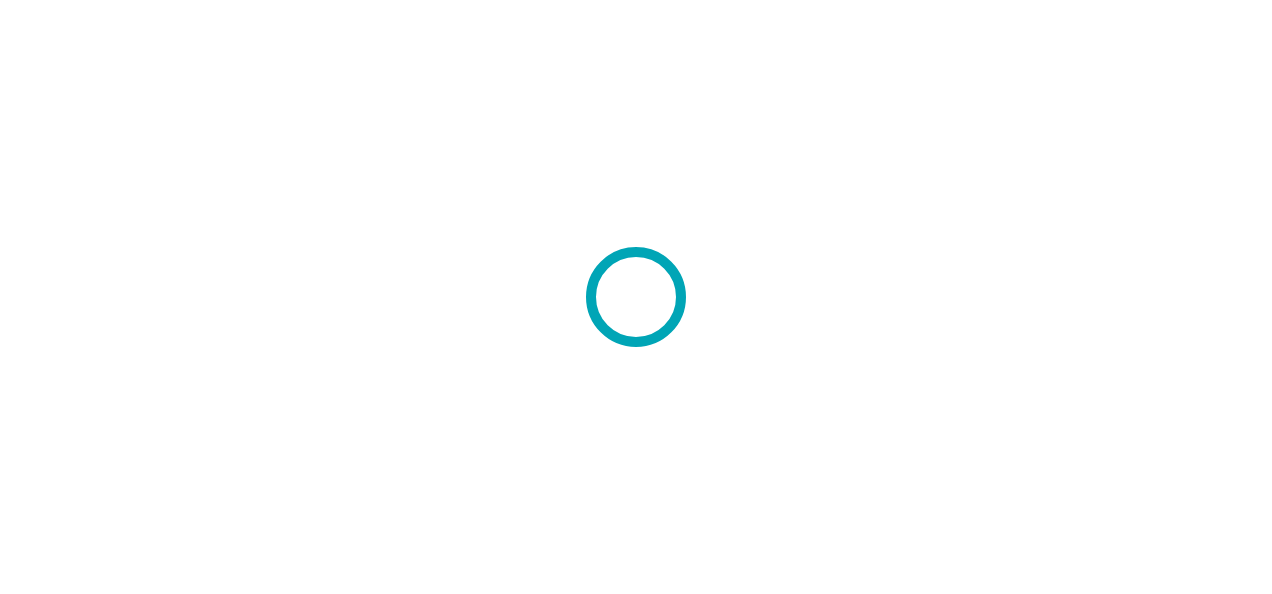 scroll, scrollTop: 0, scrollLeft: 0, axis: both 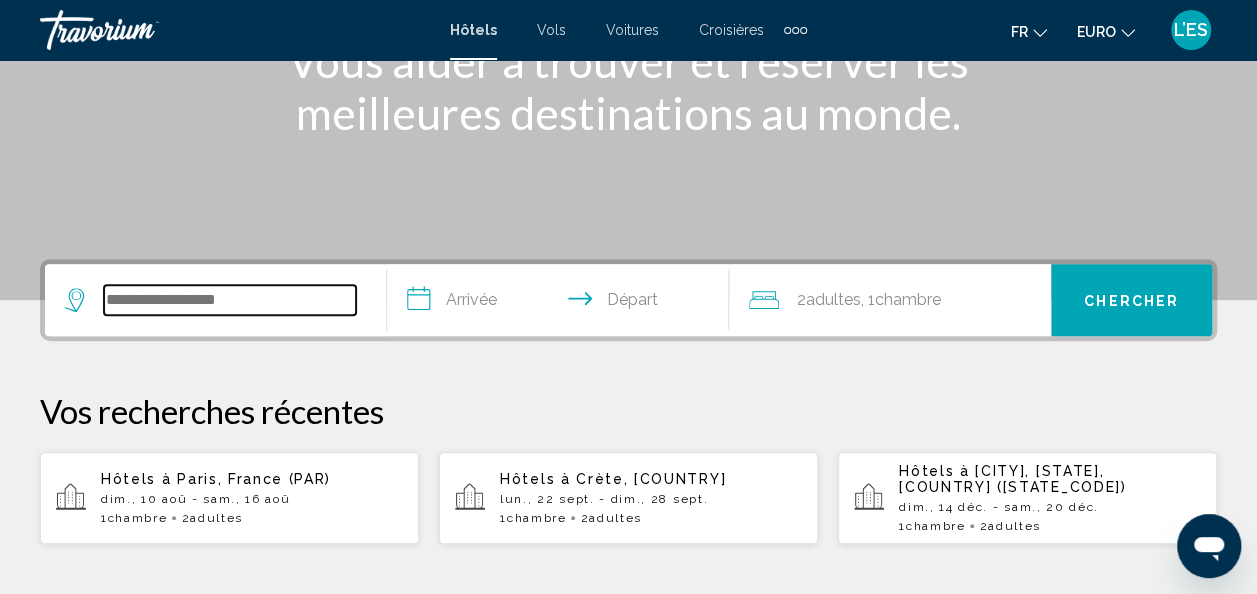 click at bounding box center (230, 300) 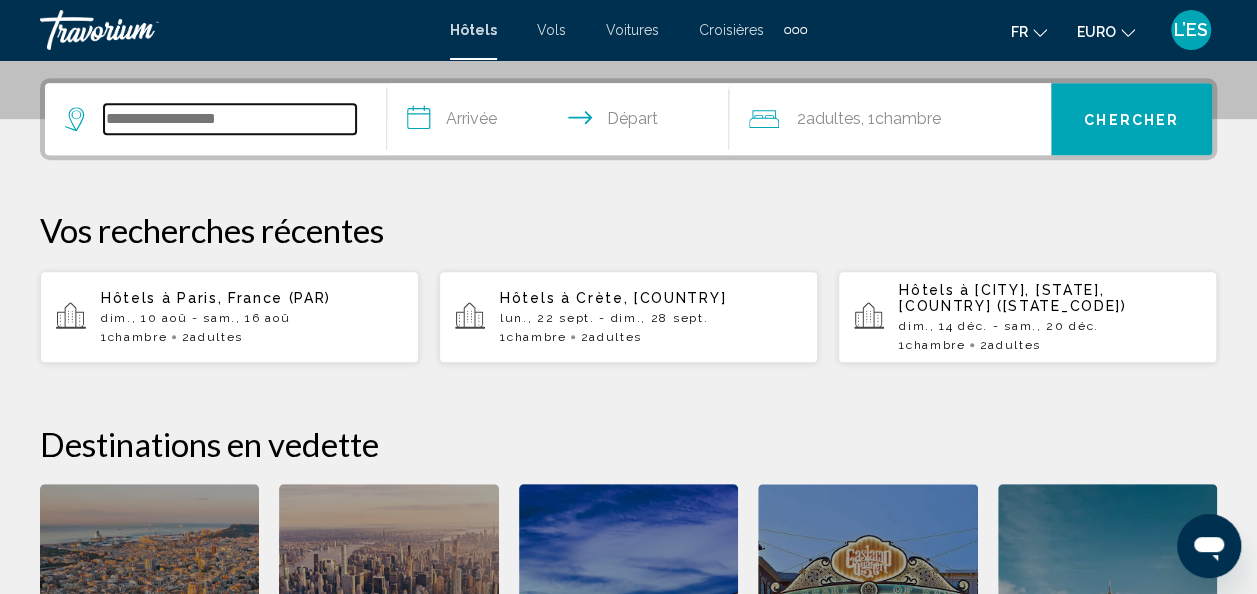 scroll, scrollTop: 494, scrollLeft: 0, axis: vertical 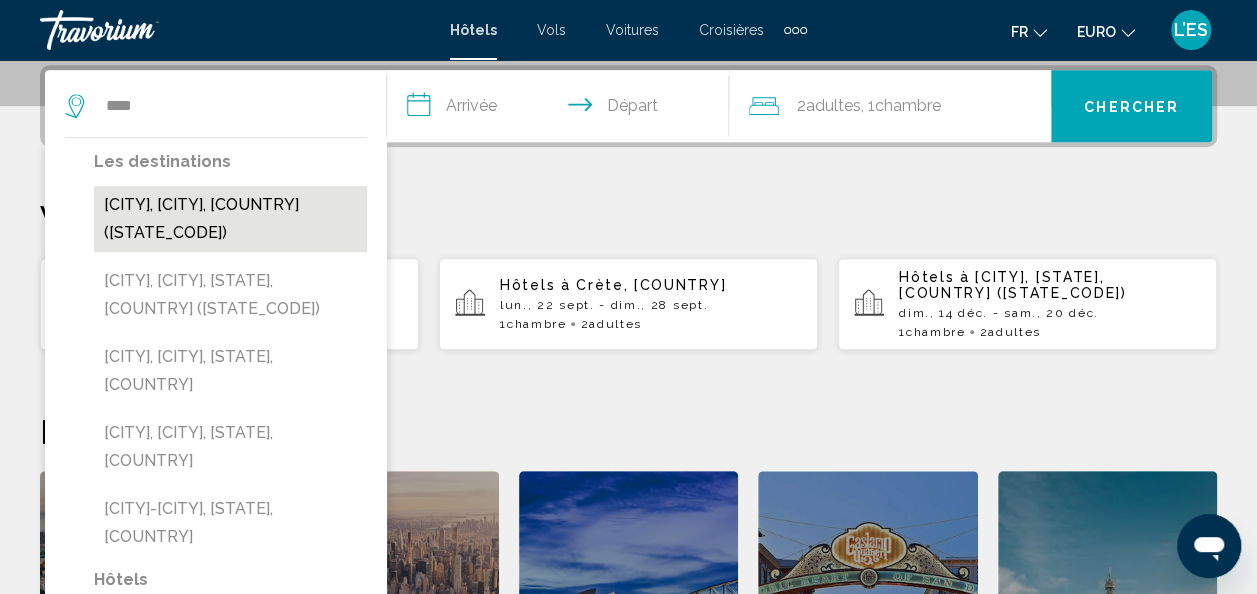 click on "[CITY], [CITY], [COUNTRY] ([STATE_CODE])" at bounding box center (230, 219) 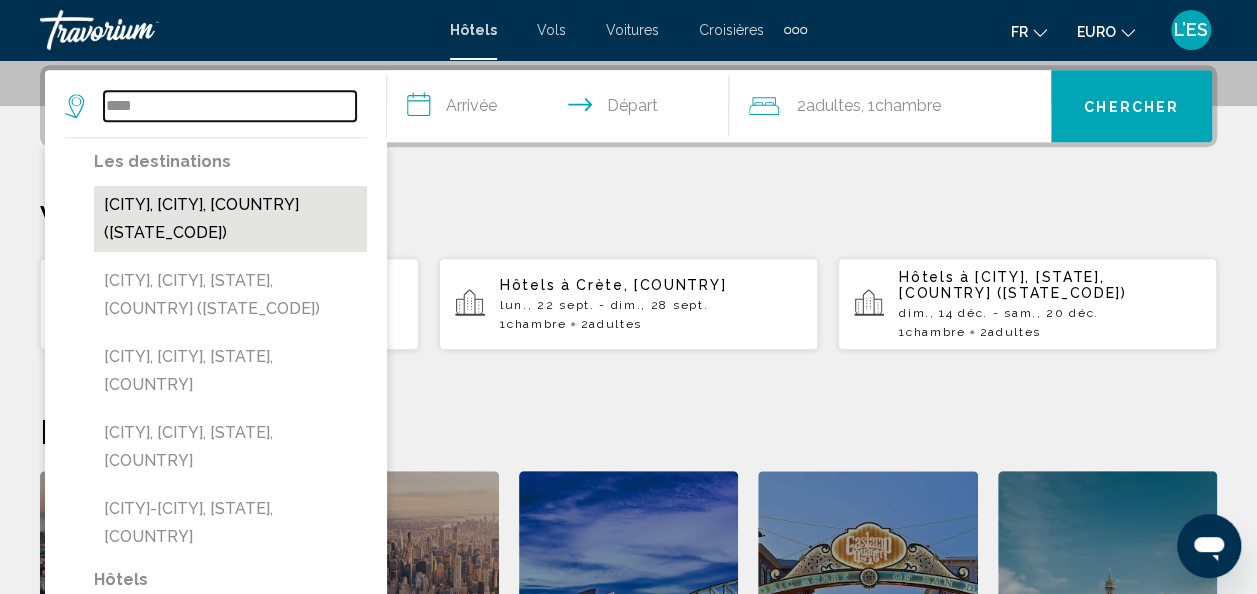 type on "**********" 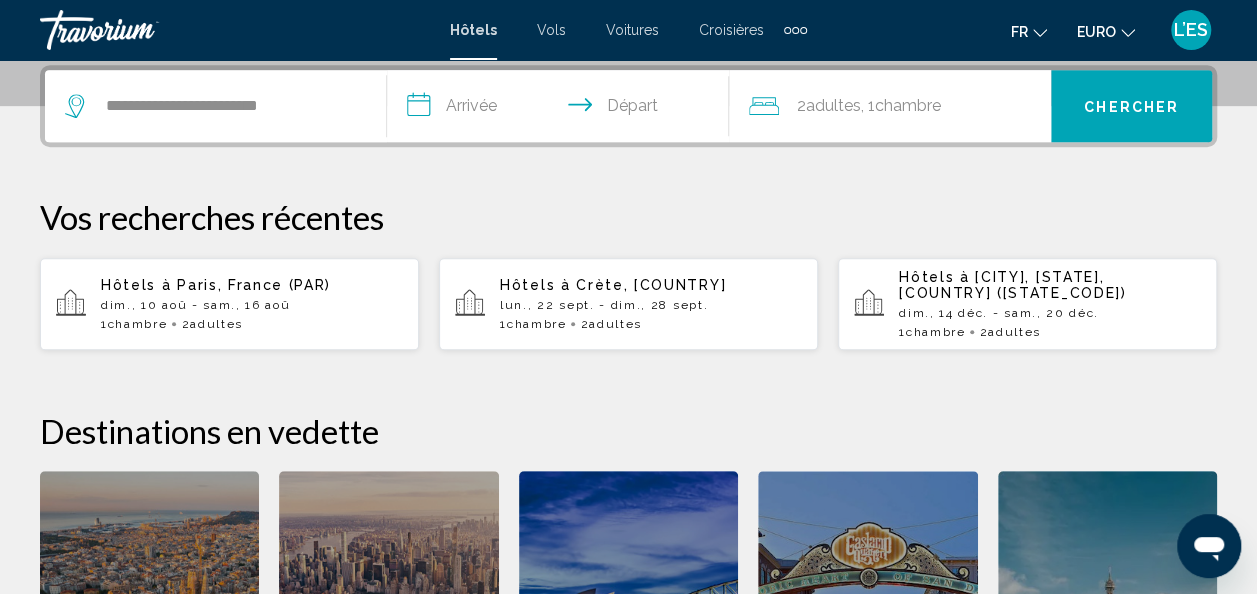 click on "**********" at bounding box center (562, 109) 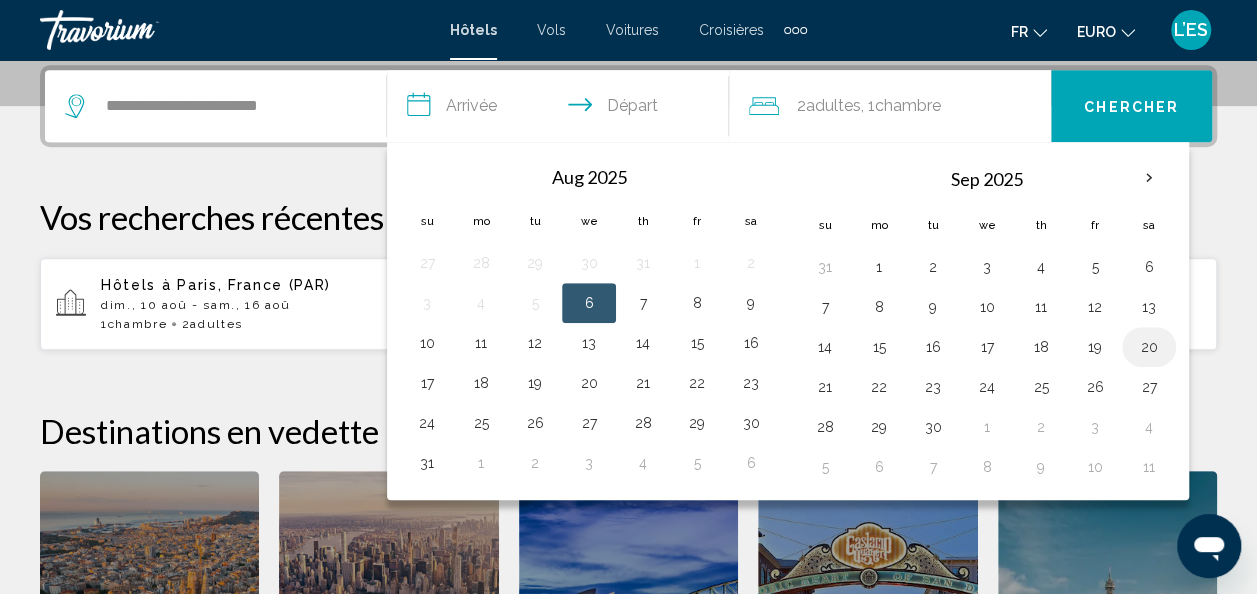 click on "20" at bounding box center [1149, 347] 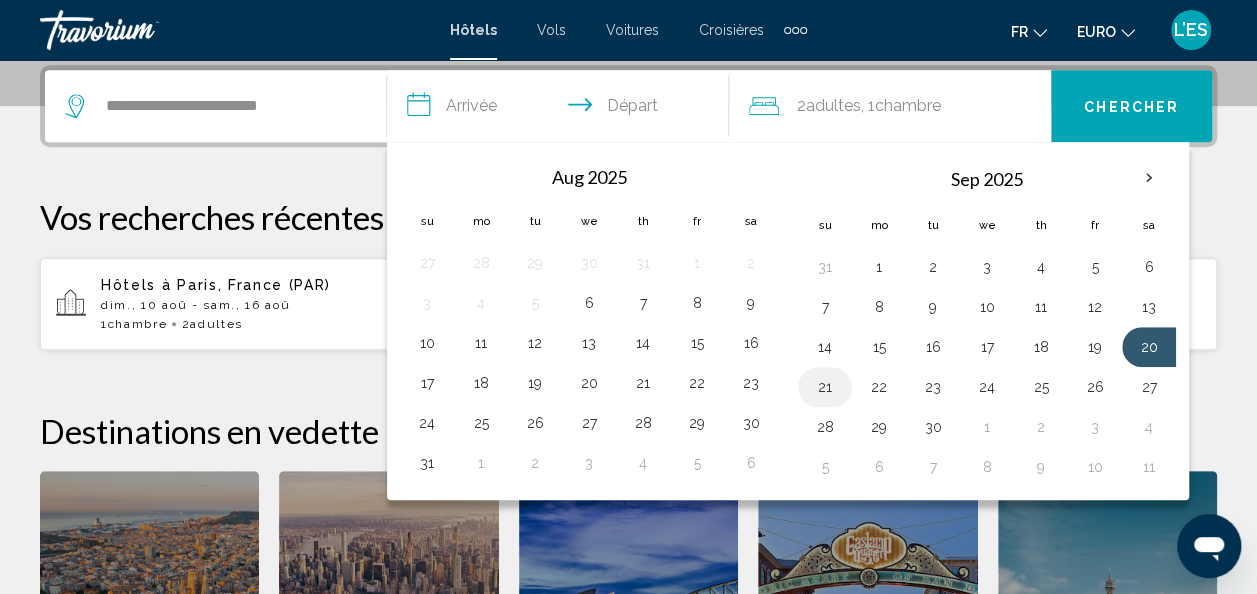 click on "21" at bounding box center (825, 387) 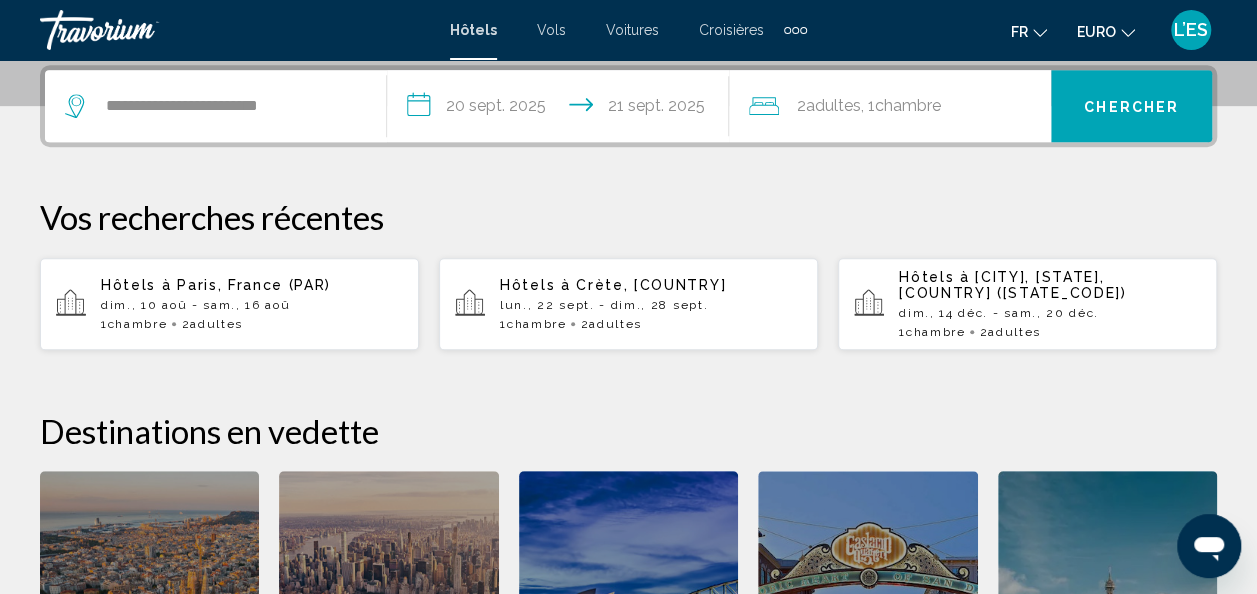 click on "Chambre" 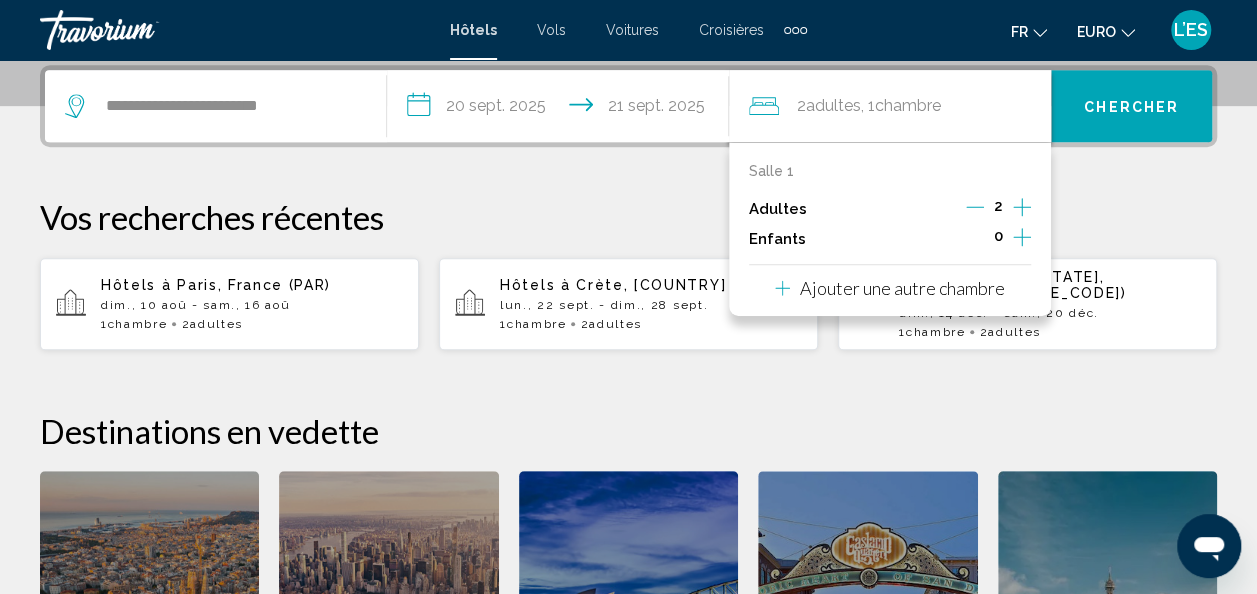 click 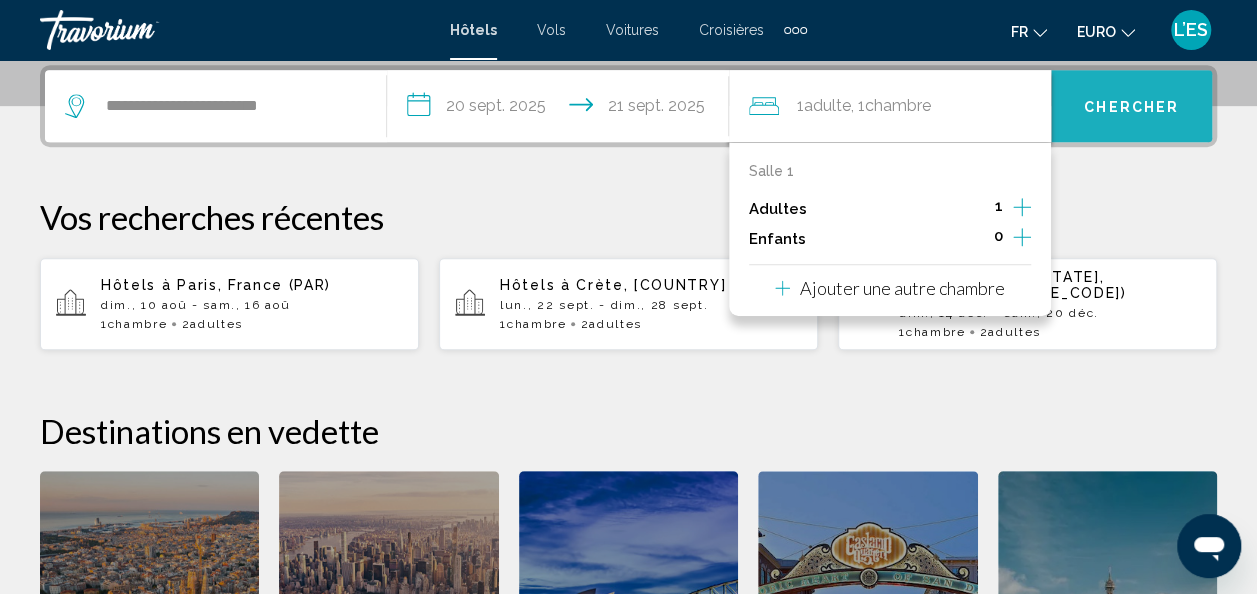 click on "Chercher" at bounding box center (1131, 106) 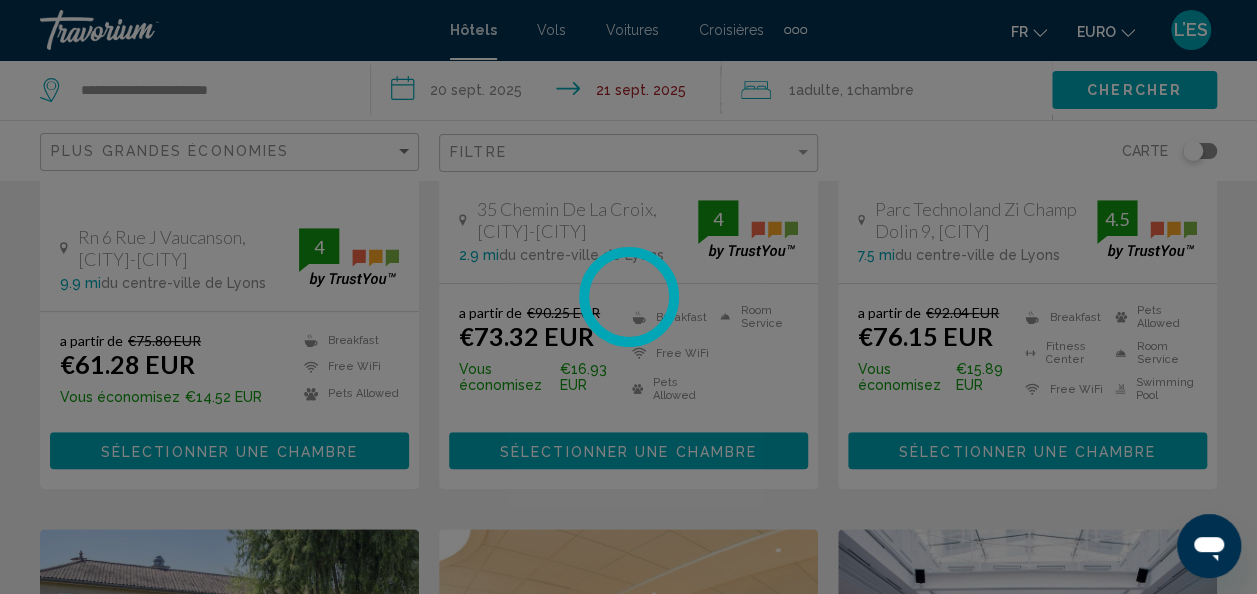 scroll, scrollTop: 0, scrollLeft: 0, axis: both 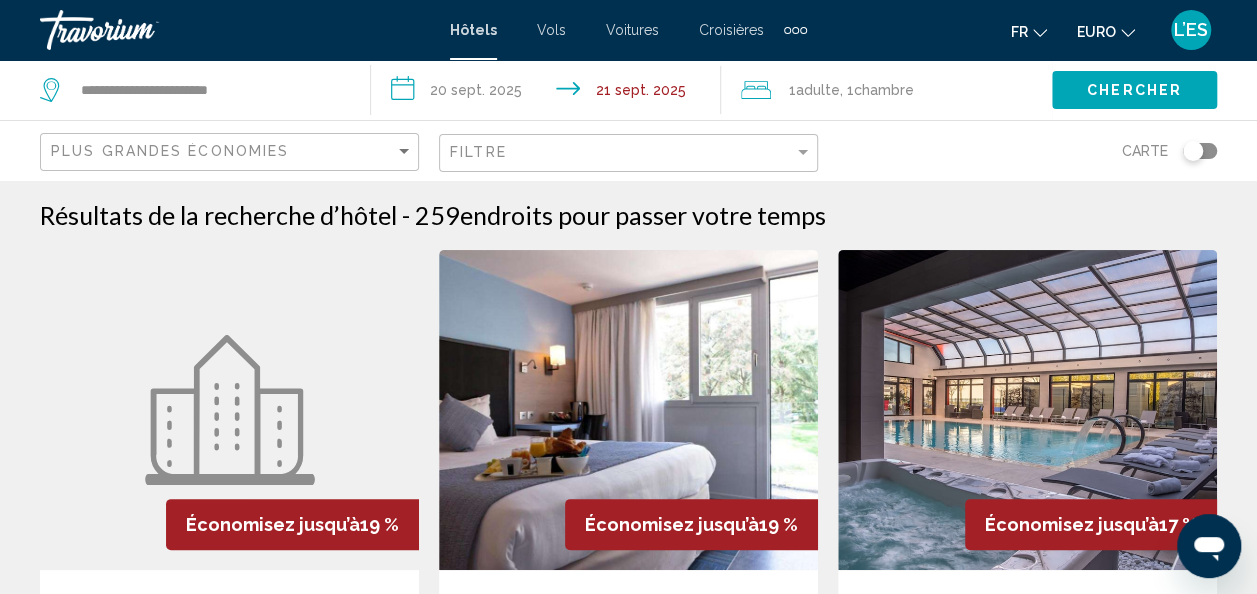 click 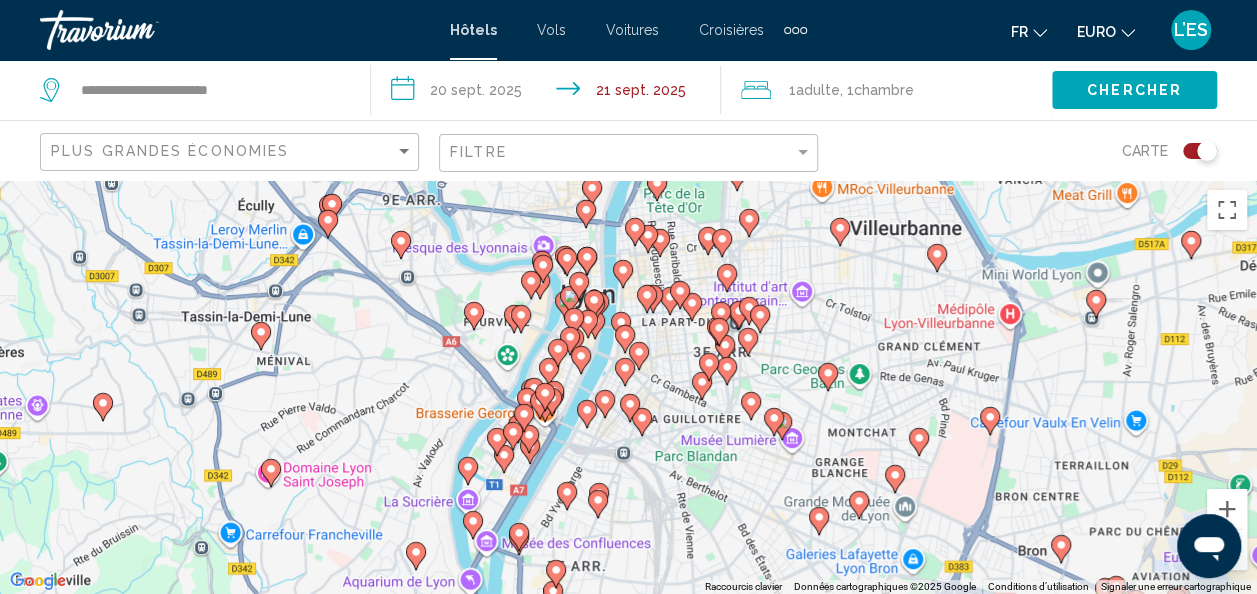 drag, startPoint x: 431, startPoint y: 420, endPoint x: 758, endPoint y: 484, distance: 333.20413 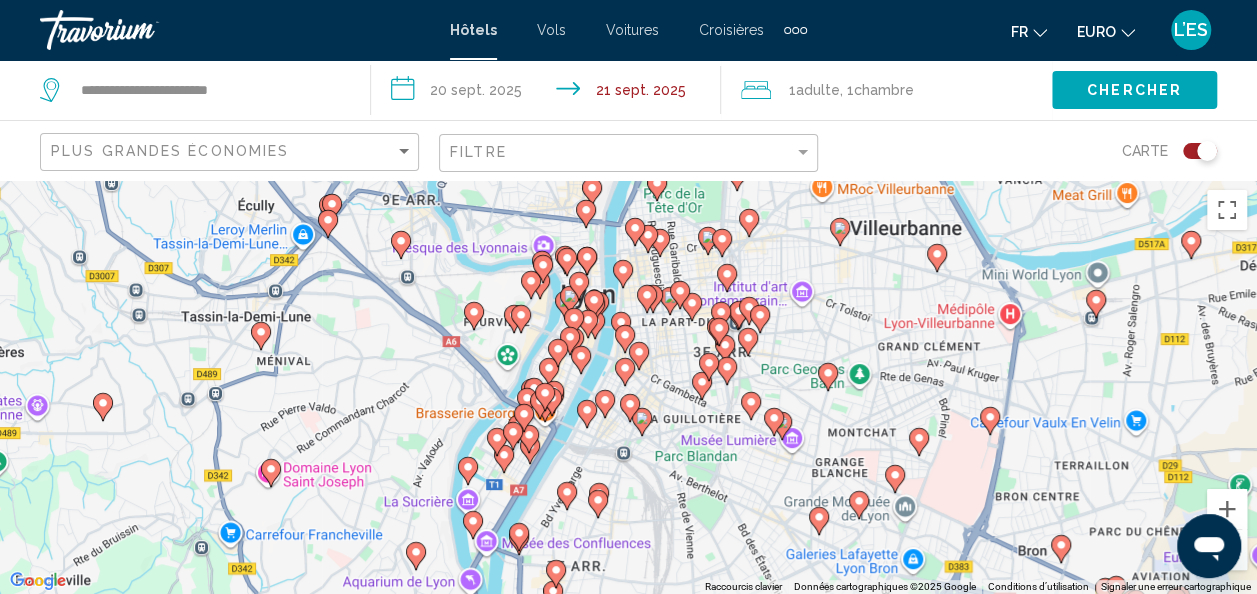 click on "Pour activer le glissement avec le clavier, appuyez sur Alt+Entrée. Une fois ce mode activé, utilisez les touches fléchées pour déplacer le repère. Pour valider le déplacement, appuyez sur Entrée. Pour annuler, appuyez sur Échap." at bounding box center (628, 387) 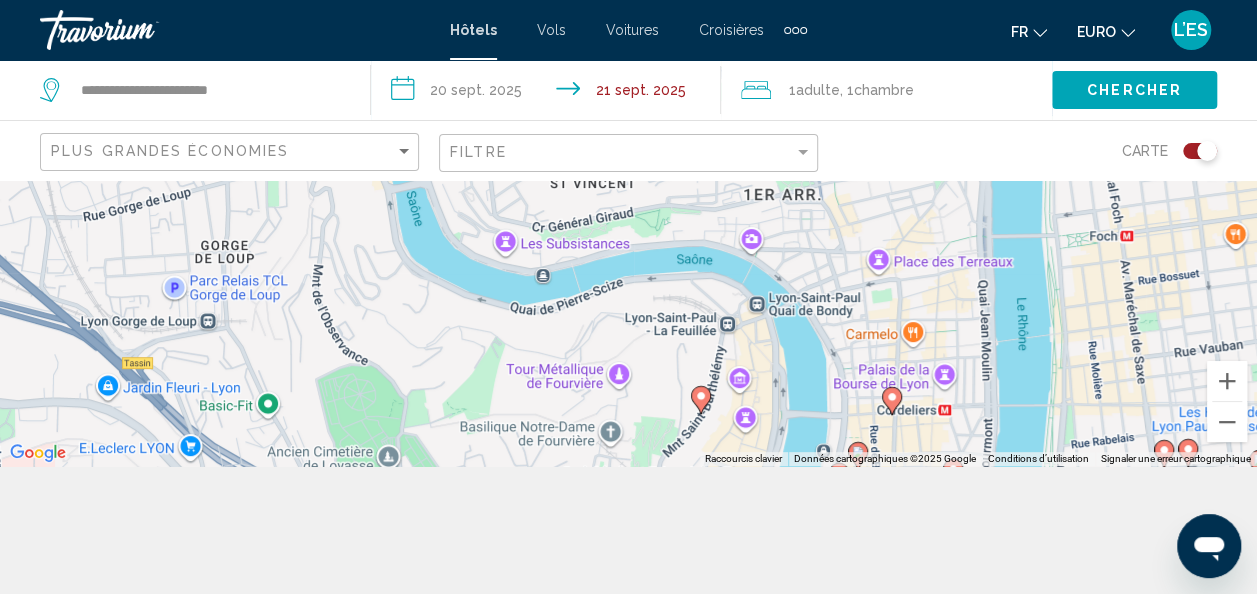 scroll, scrollTop: 180, scrollLeft: 0, axis: vertical 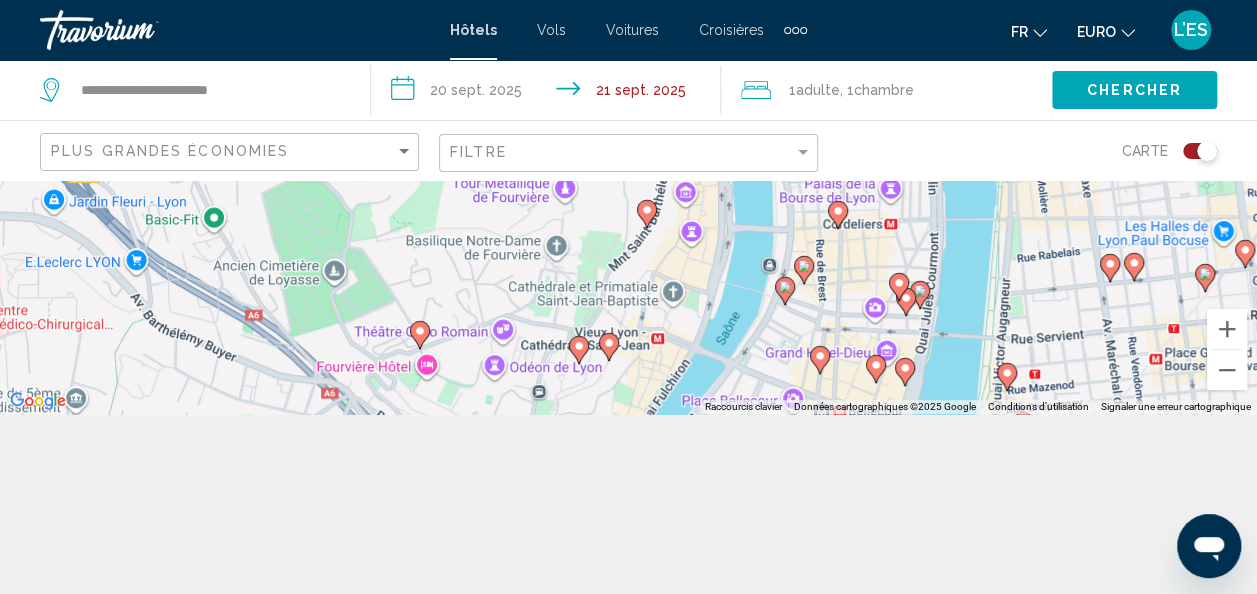 drag, startPoint x: 562, startPoint y: 289, endPoint x: 794, endPoint y: 465, distance: 291.2044 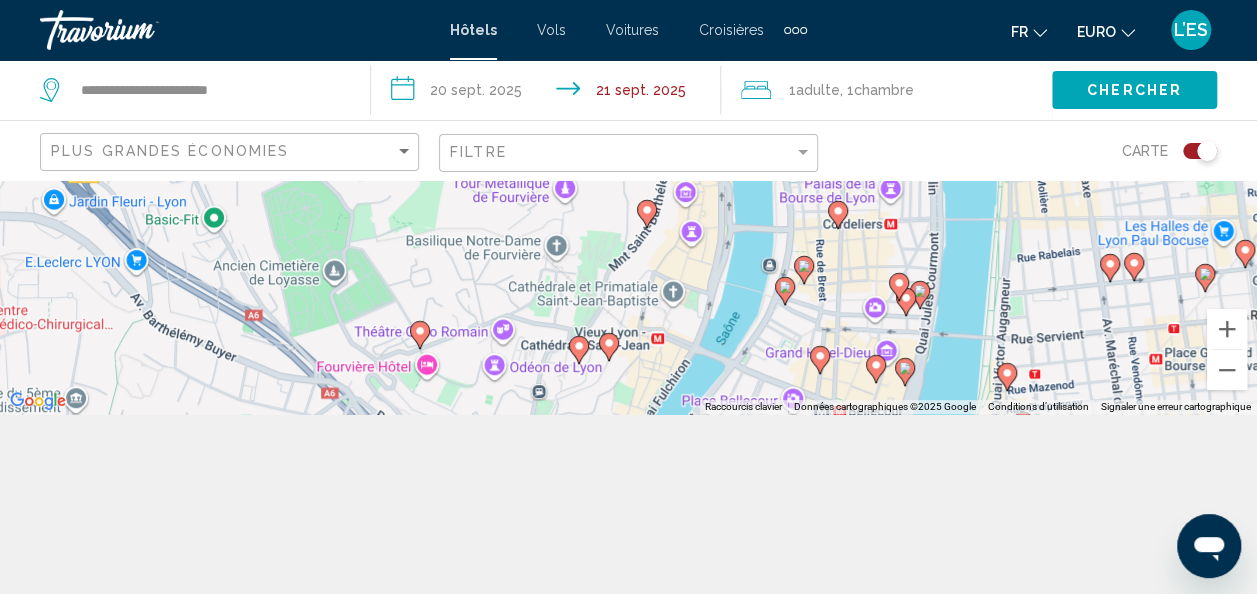 click on "**********" 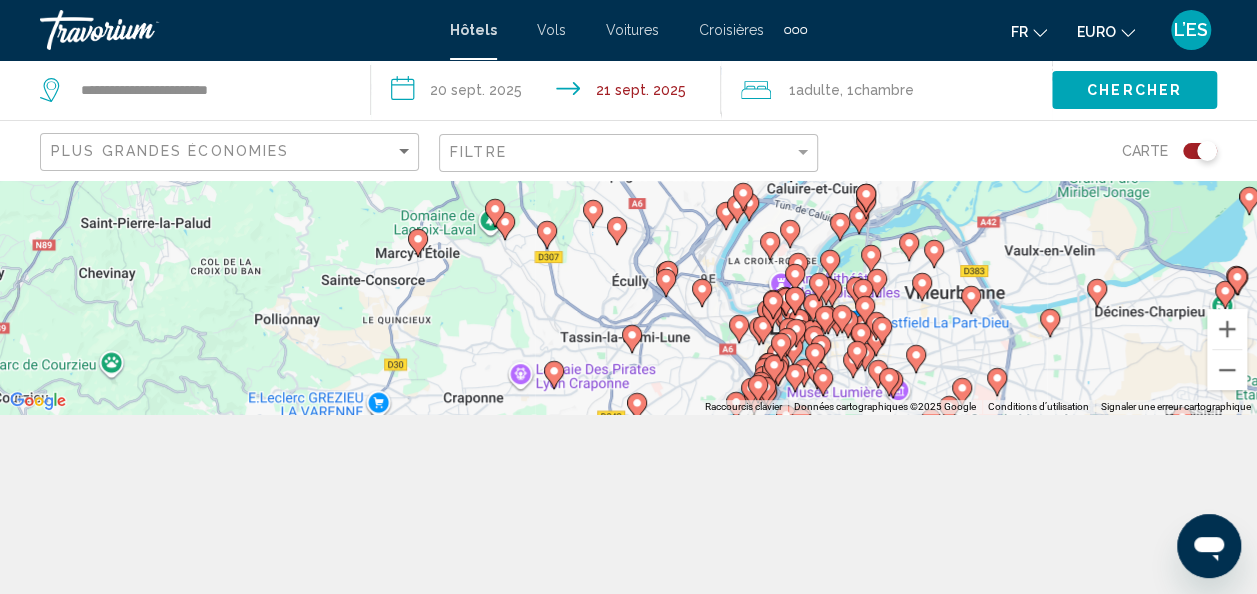 drag, startPoint x: 820, startPoint y: 248, endPoint x: 856, endPoint y: 285, distance: 51.62364 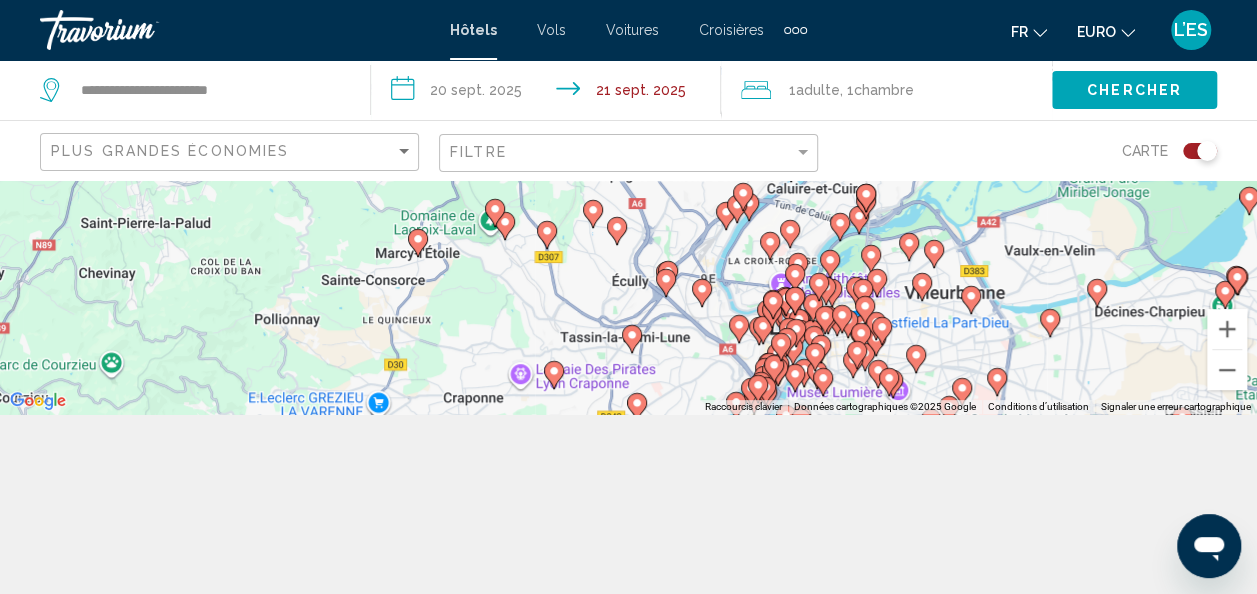 click 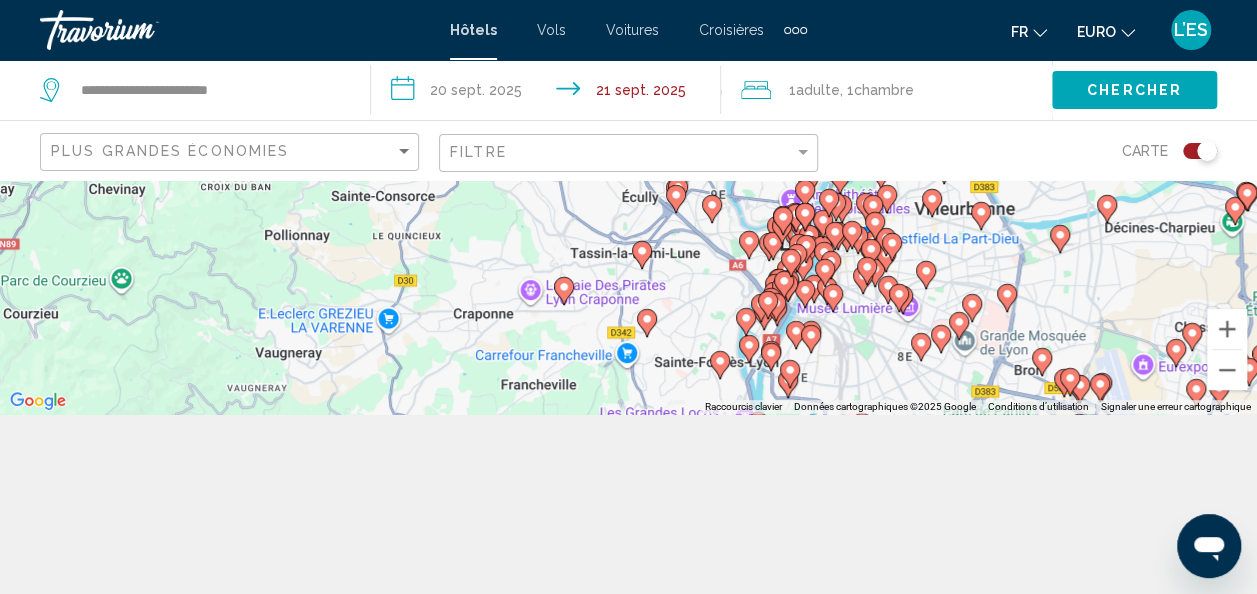drag, startPoint x: 779, startPoint y: 316, endPoint x: 802, endPoint y: 230, distance: 89.02247 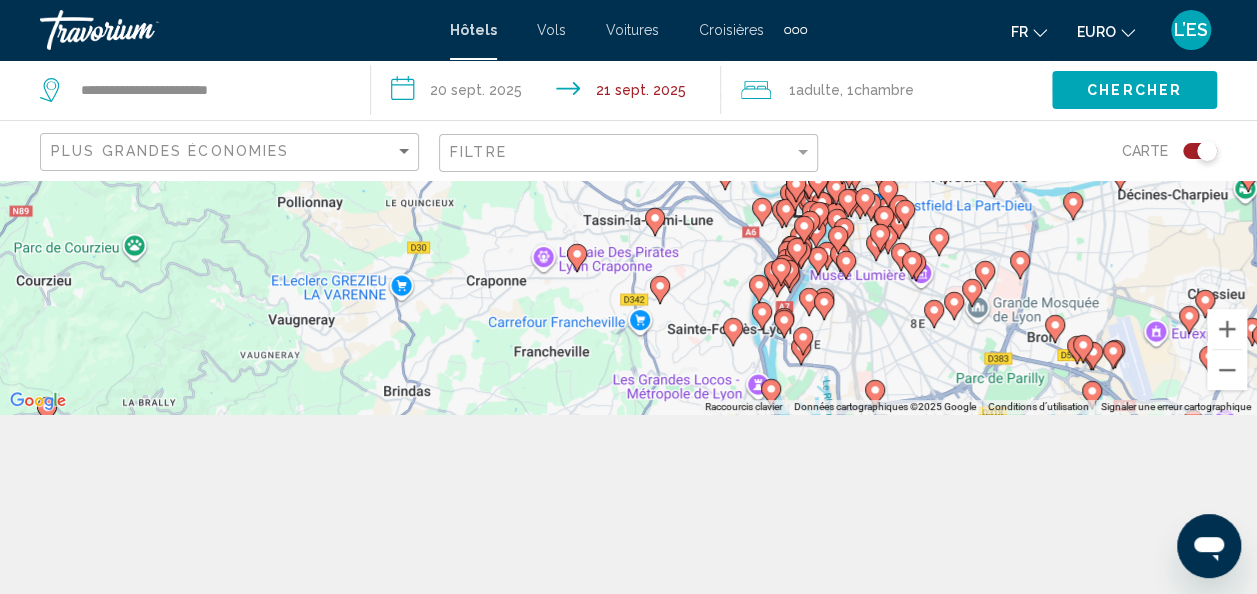 drag, startPoint x: 806, startPoint y: 338, endPoint x: 796, endPoint y: 271, distance: 67.74216 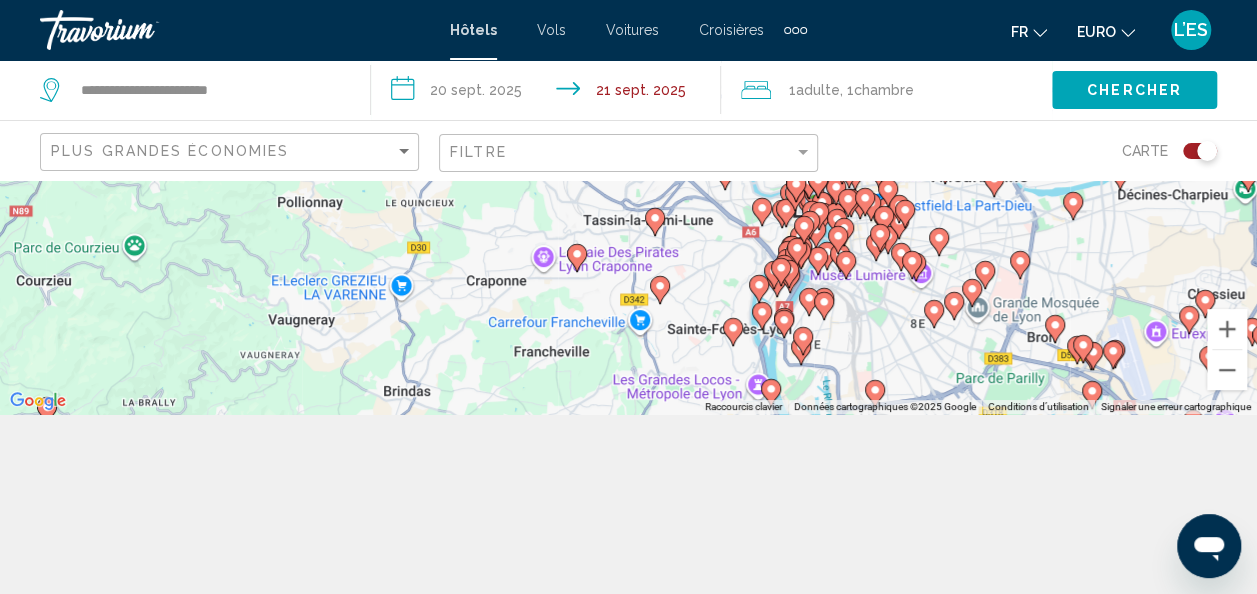 click on "Pour activer le glissement avec le clavier, appuyez sur Alt+Entrée. Une fois ce mode activé, utilisez les touches fléchées pour déplacer le repère. Pour valider le déplacement, appuyez sur Entrée. Pour annuler, appuyez sur Échap." at bounding box center [628, 207] 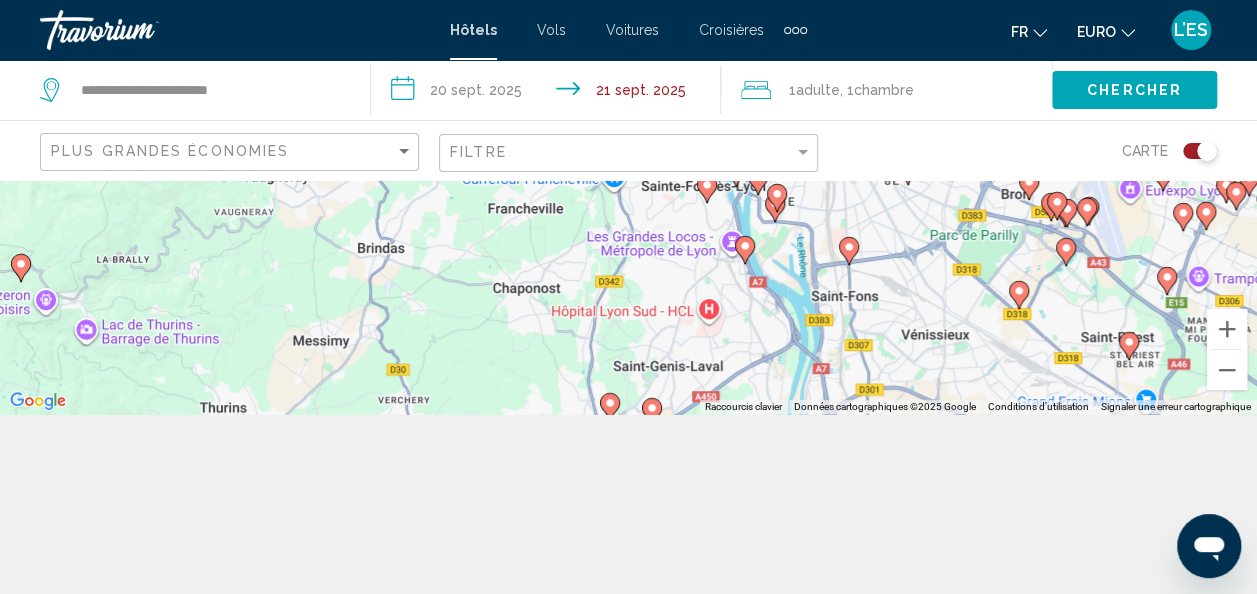 drag, startPoint x: 784, startPoint y: 307, endPoint x: 764, endPoint y: 238, distance: 71.8401 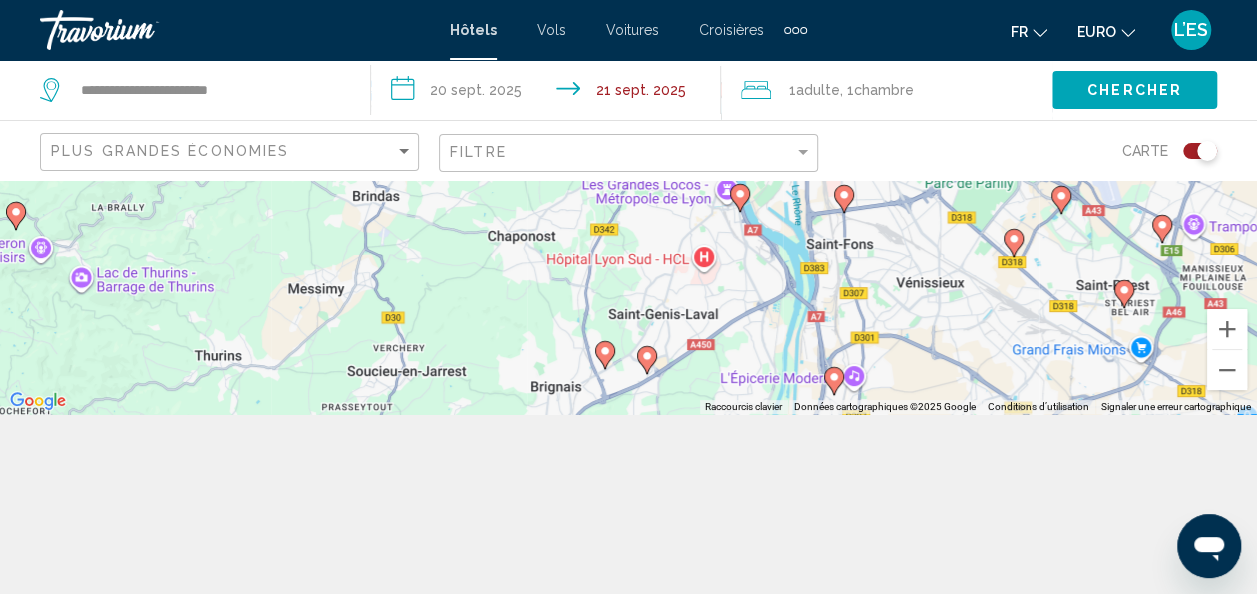 drag, startPoint x: 785, startPoint y: 347, endPoint x: 780, endPoint y: 292, distance: 55.226807 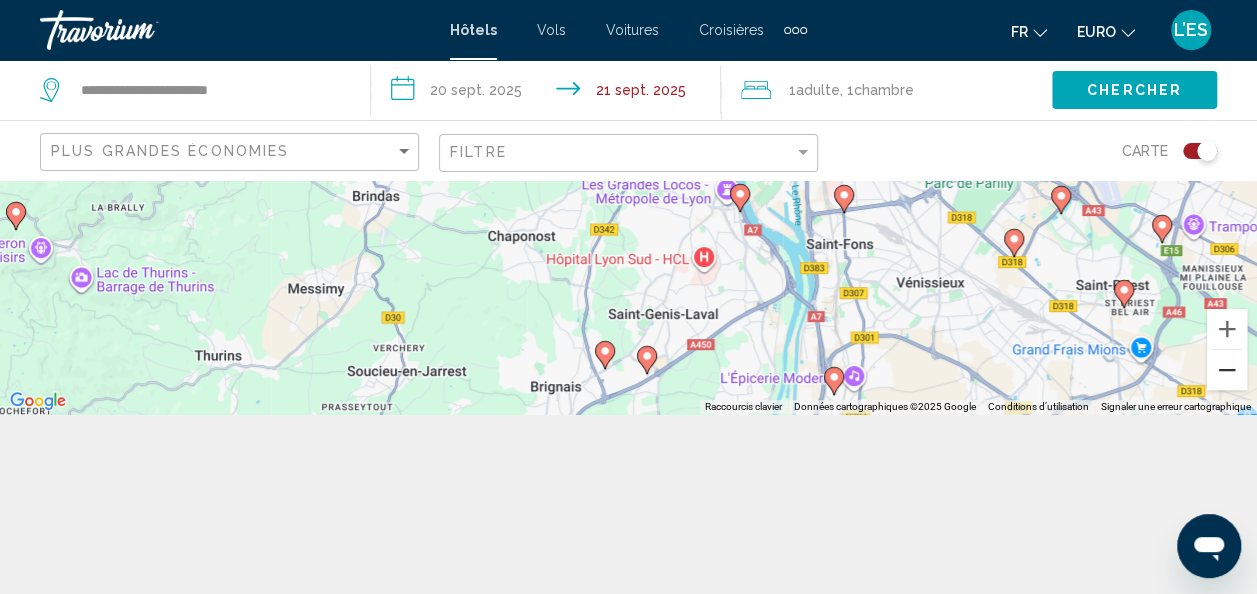 click at bounding box center [1227, 370] 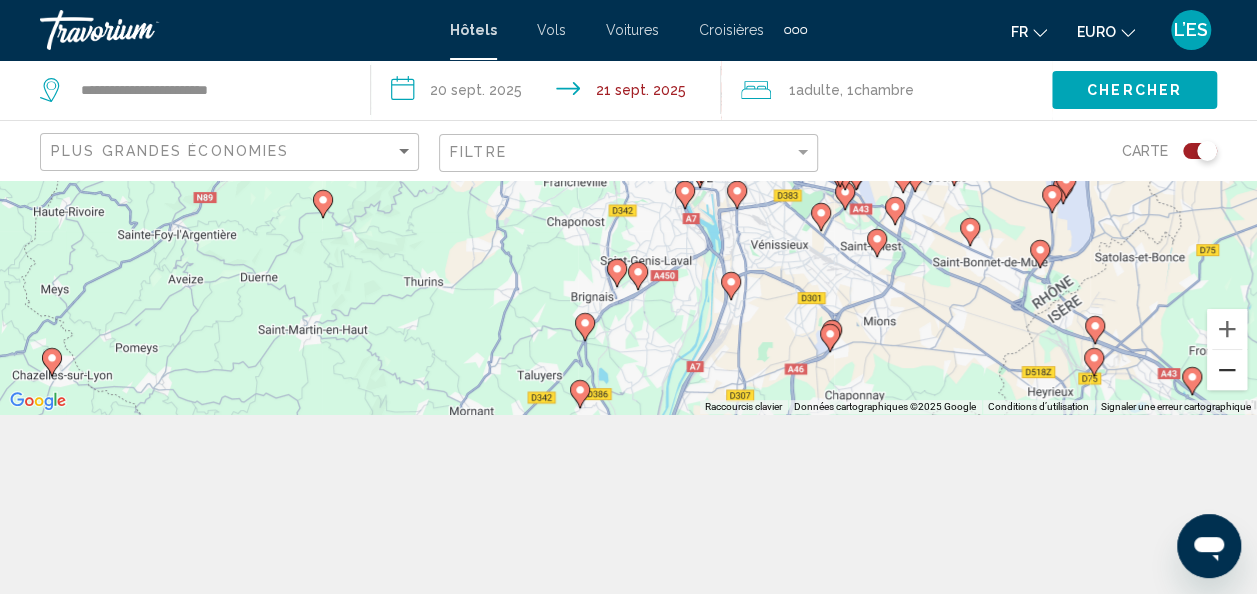 click at bounding box center [1227, 370] 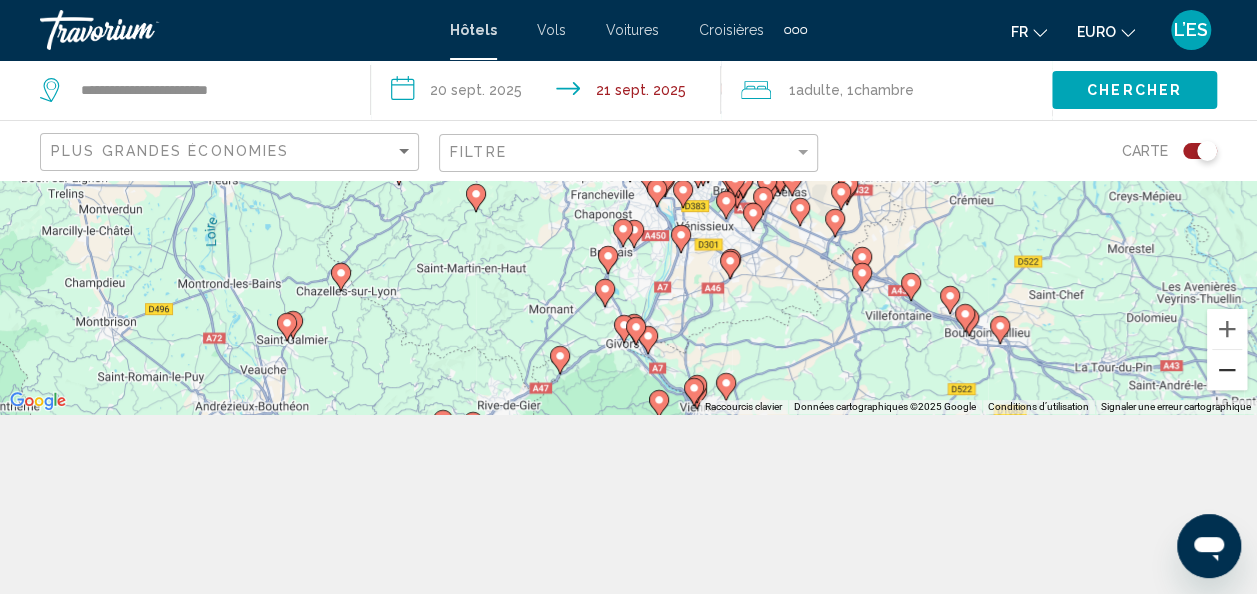 click at bounding box center [1227, 370] 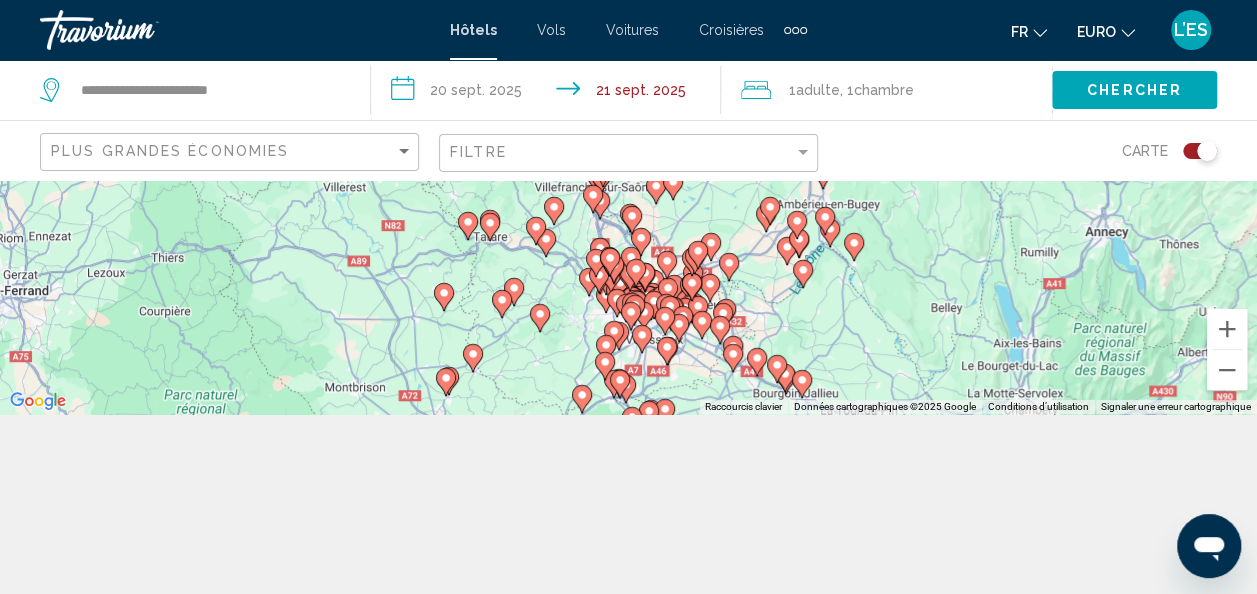 drag, startPoint x: 562, startPoint y: 280, endPoint x: 550, endPoint y: 422, distance: 142.50613 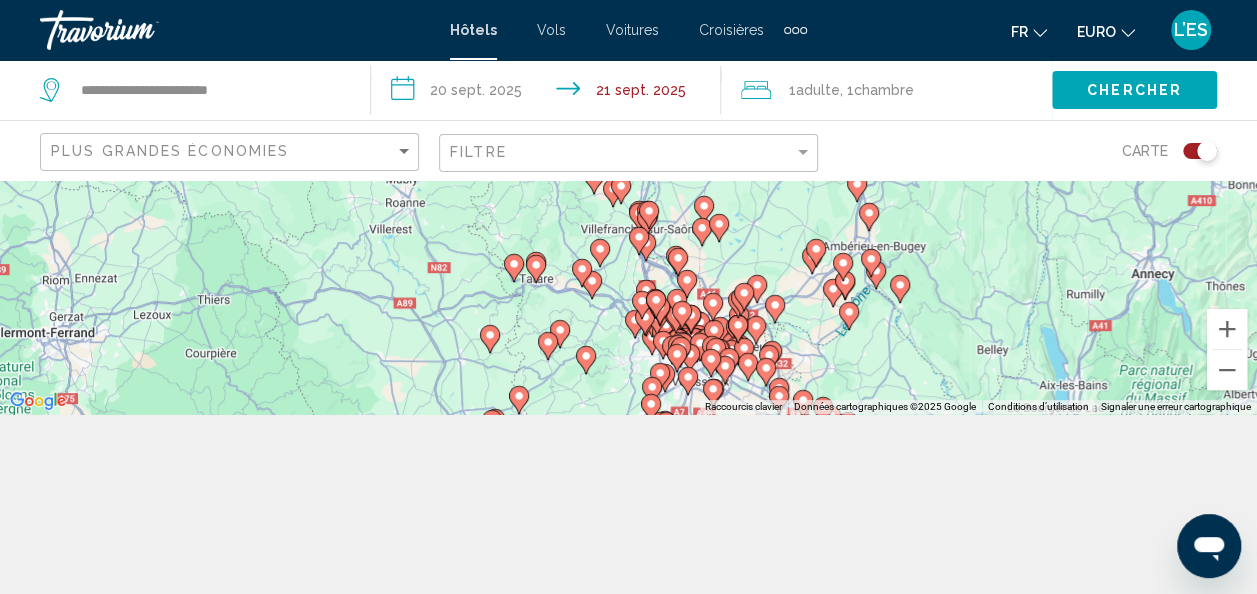 drag, startPoint x: 526, startPoint y: 290, endPoint x: 570, endPoint y: 304, distance: 46.173584 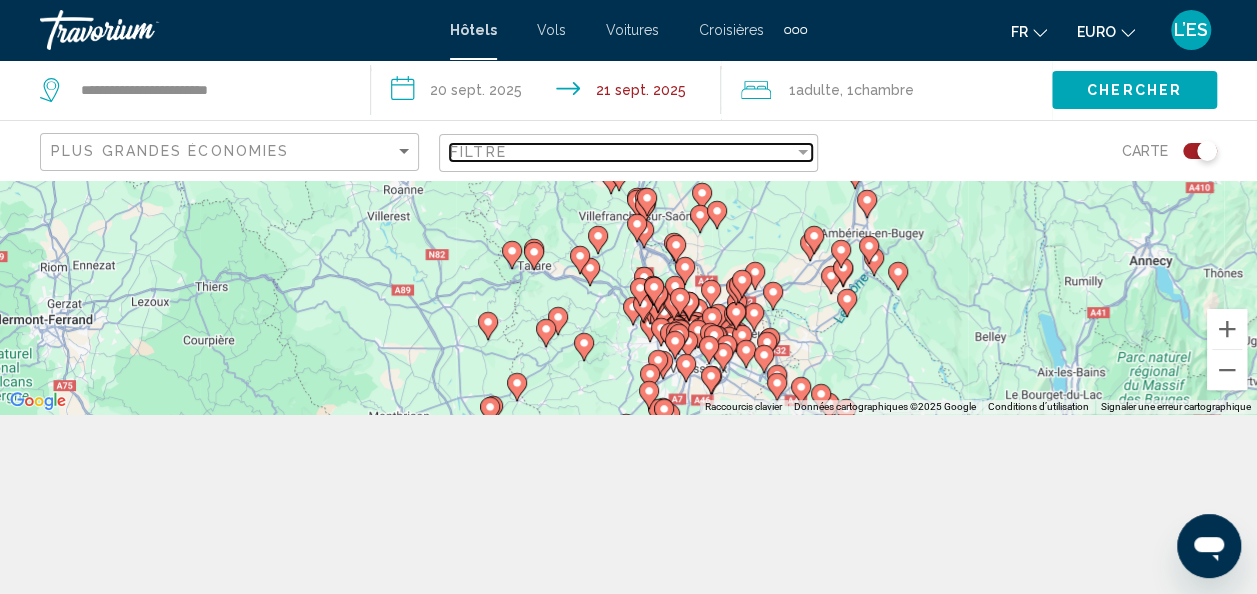 click on "Filtre" at bounding box center [478, 152] 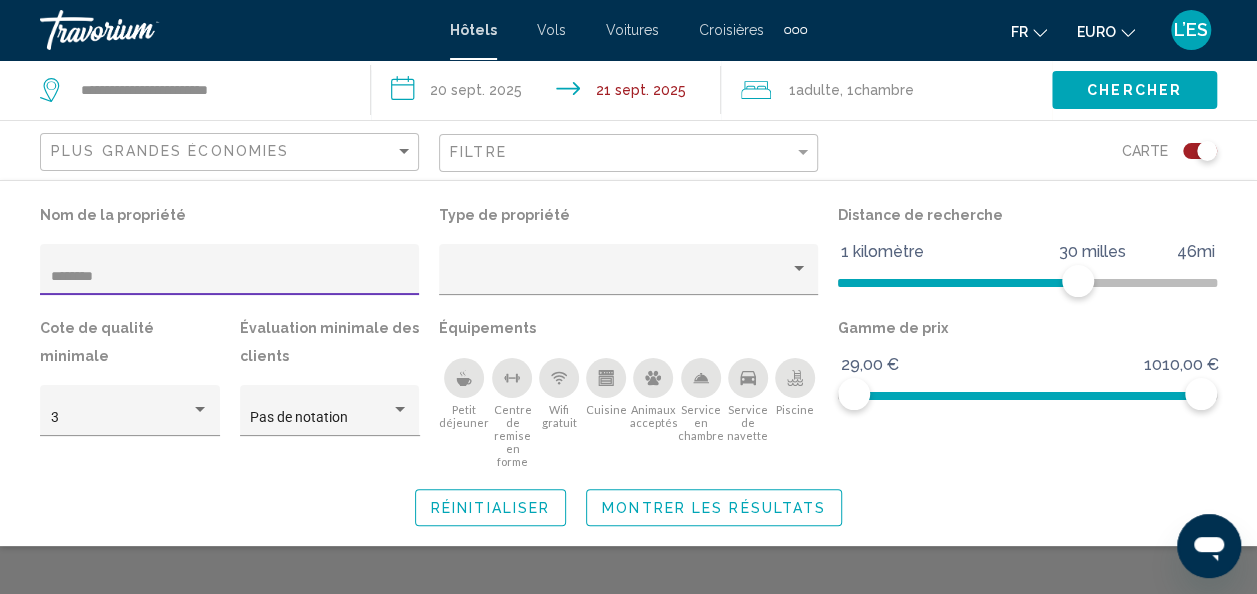 type on "********" 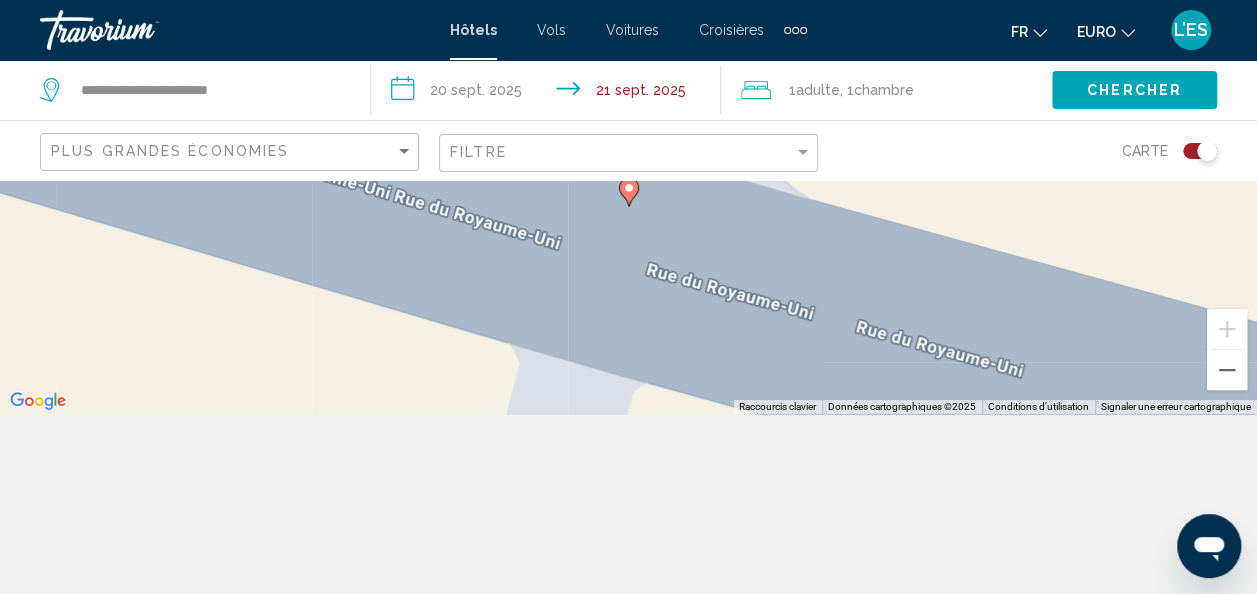 click 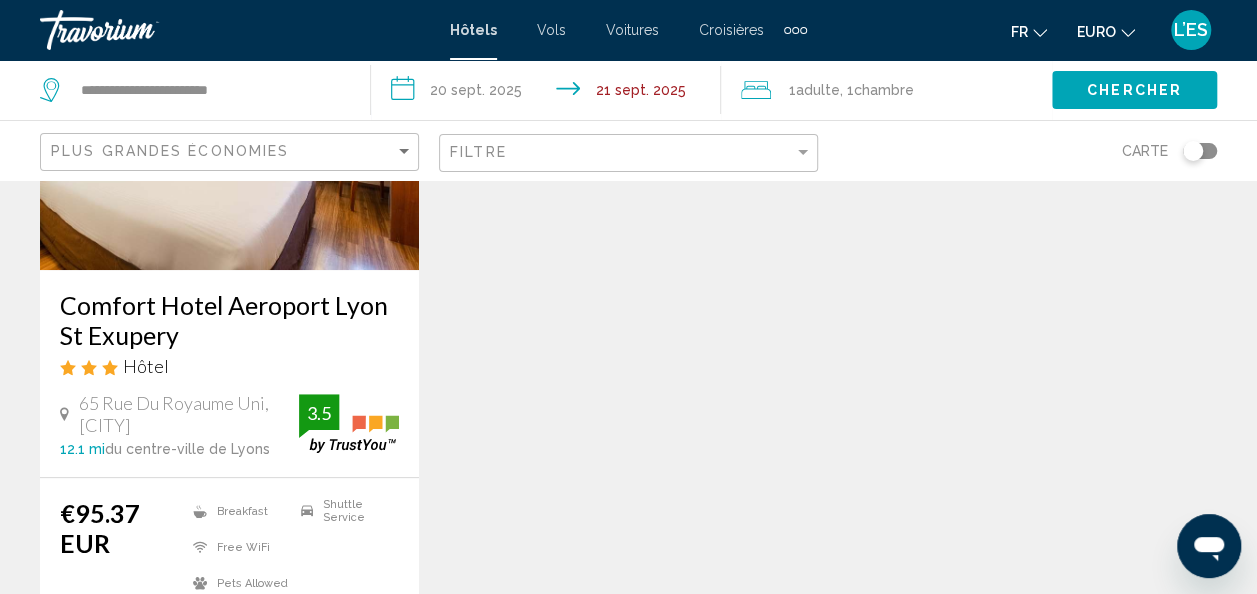 scroll, scrollTop: 200, scrollLeft: 0, axis: vertical 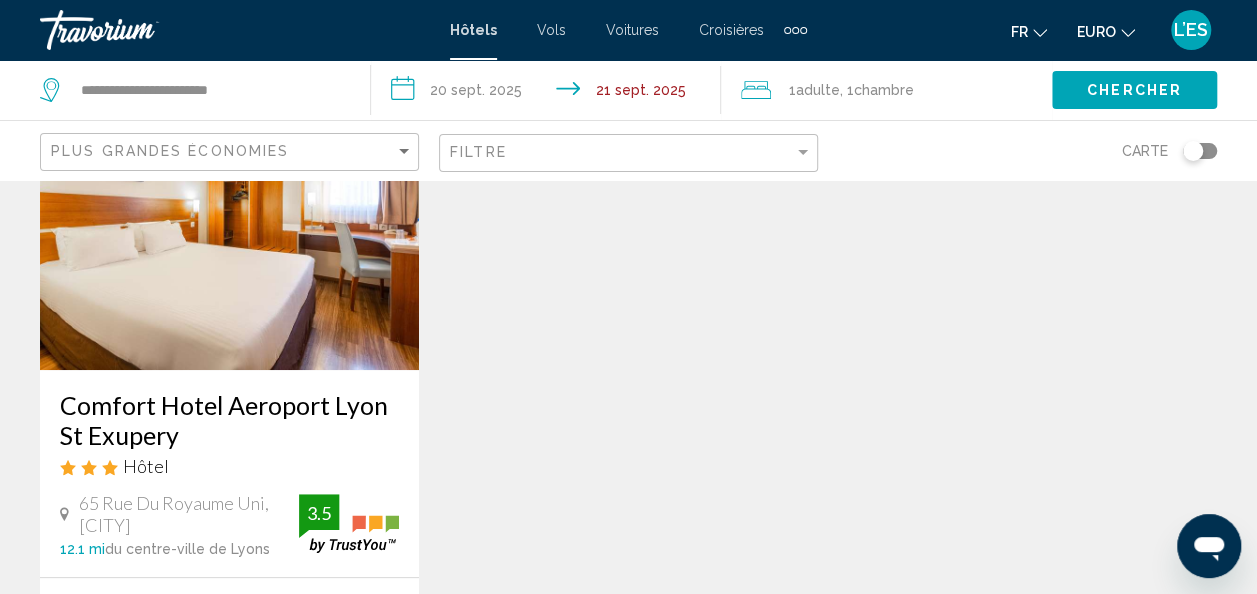 click 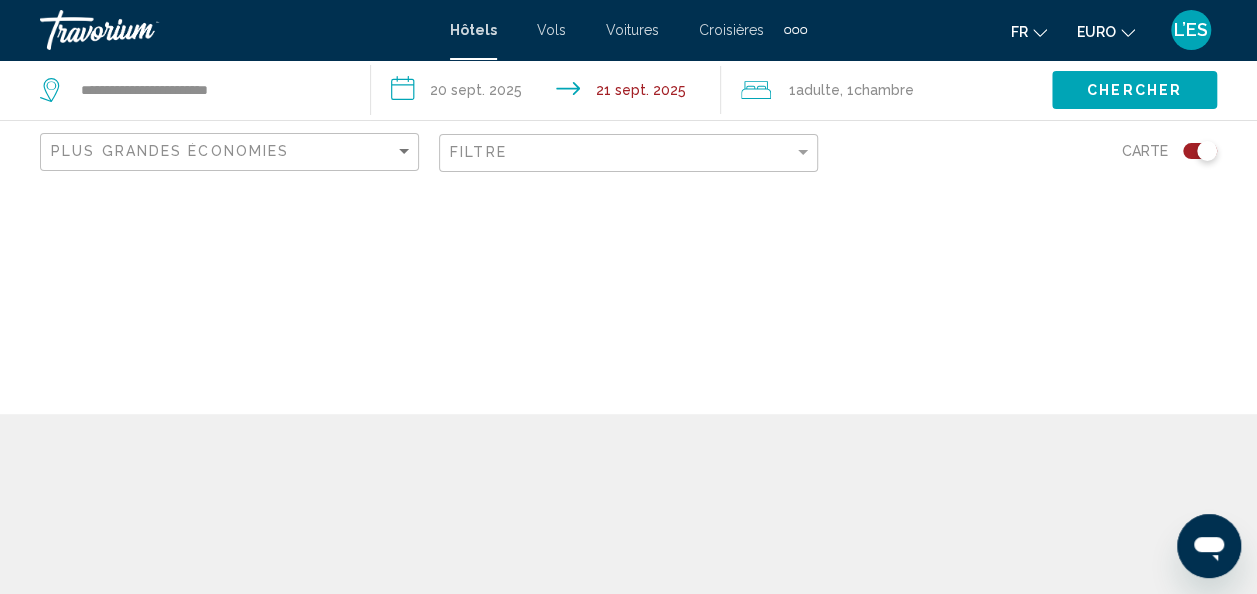 scroll, scrollTop: 0, scrollLeft: 0, axis: both 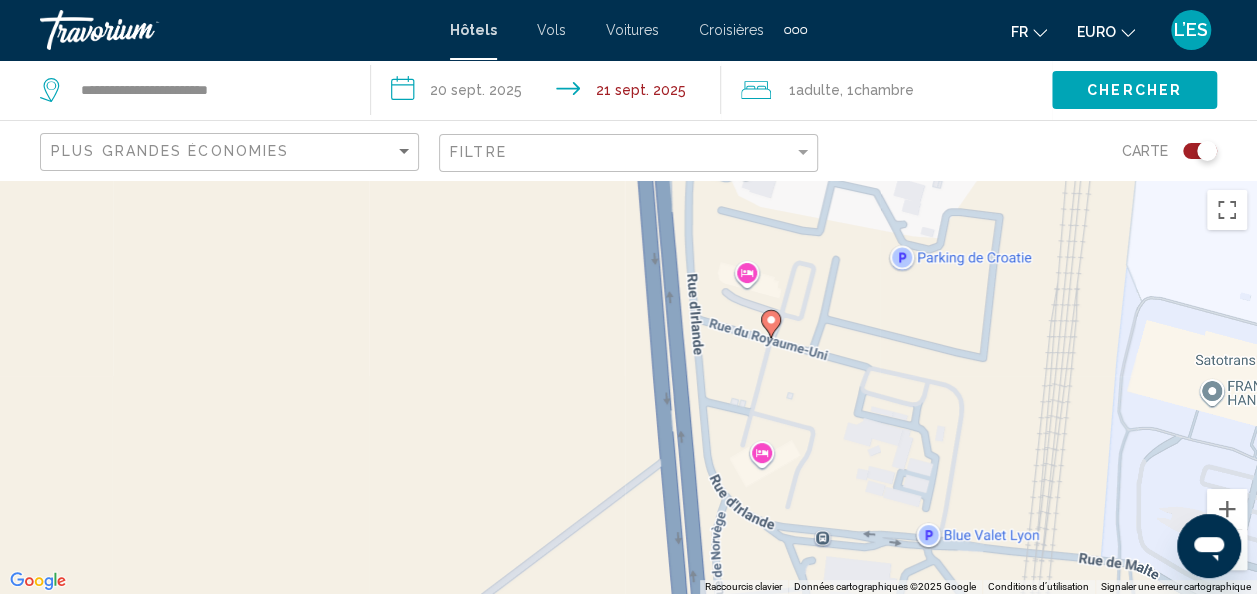 drag, startPoint x: 1060, startPoint y: 398, endPoint x: 858, endPoint y: 360, distance: 205.54318 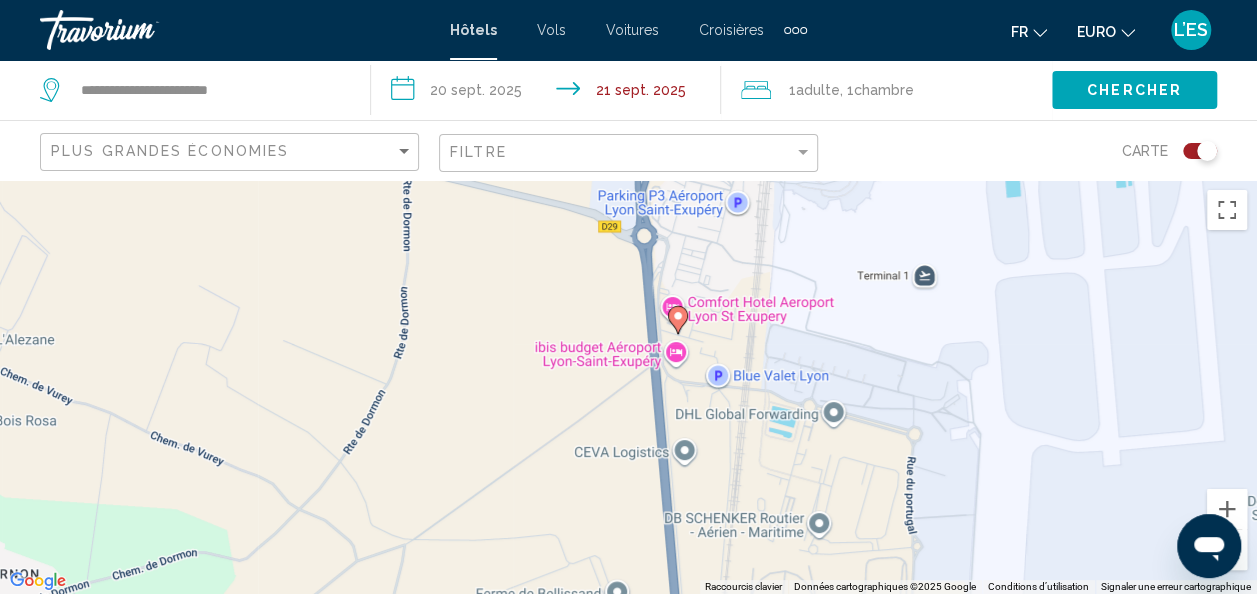 drag, startPoint x: 902, startPoint y: 374, endPoint x: 763, endPoint y: 355, distance: 140.29256 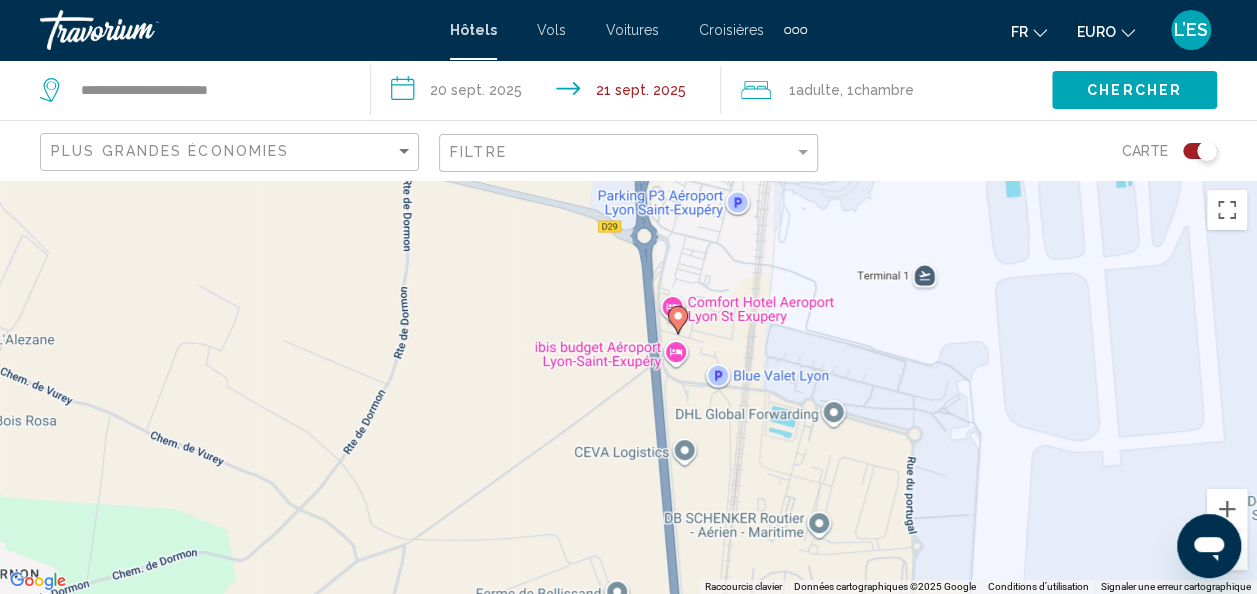 click on "Pour activer le glissement avec le clavier, appuyez sur Alt+Entrée. Une fois ce mode activé, utilisez les touches fléchées pour déplacer le repère. Pour valider le déplacement, appuyez sur Entrée. Pour annuler, appuyez sur Échap." at bounding box center (628, 387) 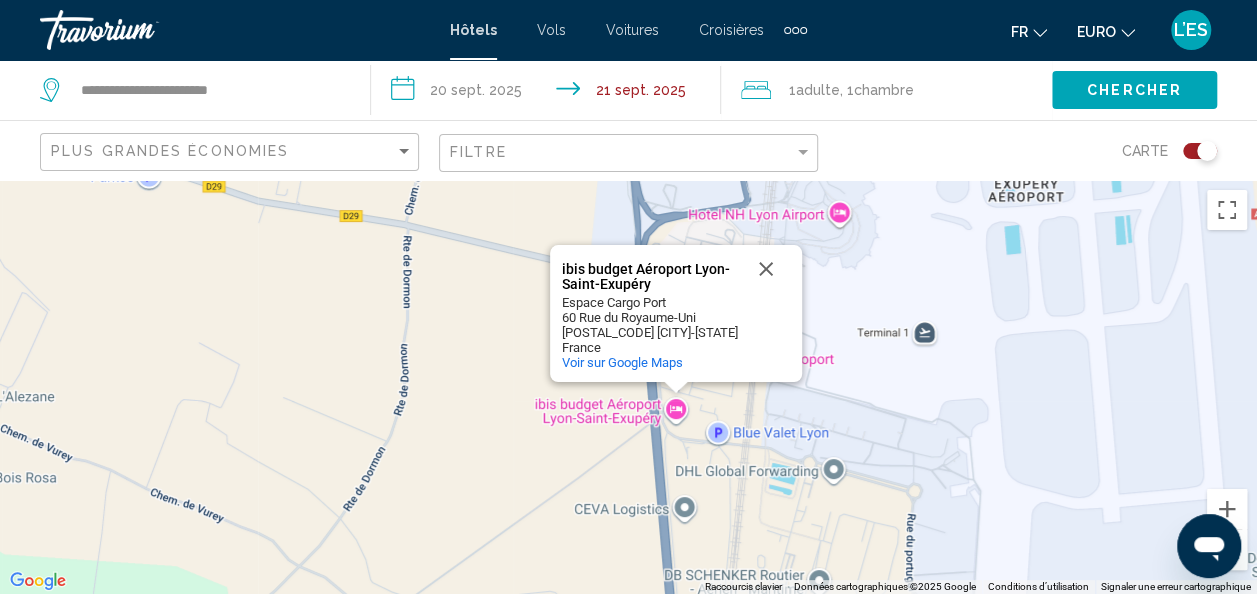 click on "Pour activer le glissement avec le clavier, appuyez sur Alt+Entrée. Une fois ce mode activé, utilisez les touches fléchées pour déplacer le repère. Pour valider le déplacement, appuyez sur Entrée. Pour annuler, appuyez sur Échap.     ibis budget Aéroport [CITY]-[STATE]                     ibis budget Aéroport [CITY]-[STATE]                 Espace Cargo Port 60 Rue du Royaume-Uni 69125 [CITY]-[STATE]             Voir sur Google Maps" at bounding box center [628, 387] 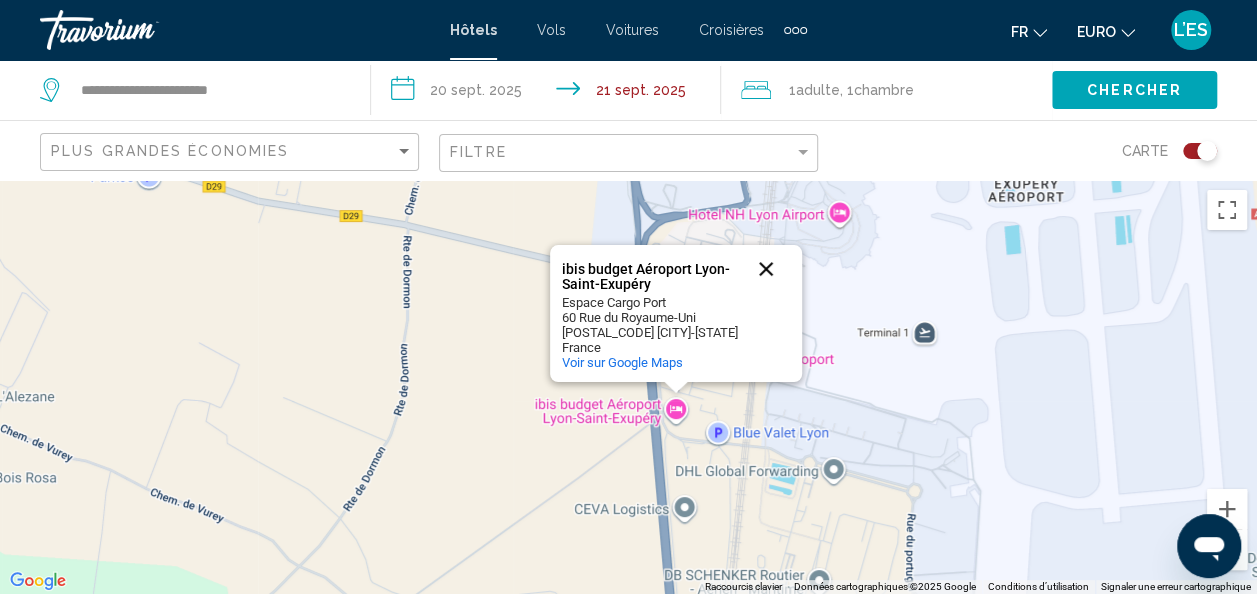 click at bounding box center [766, 269] 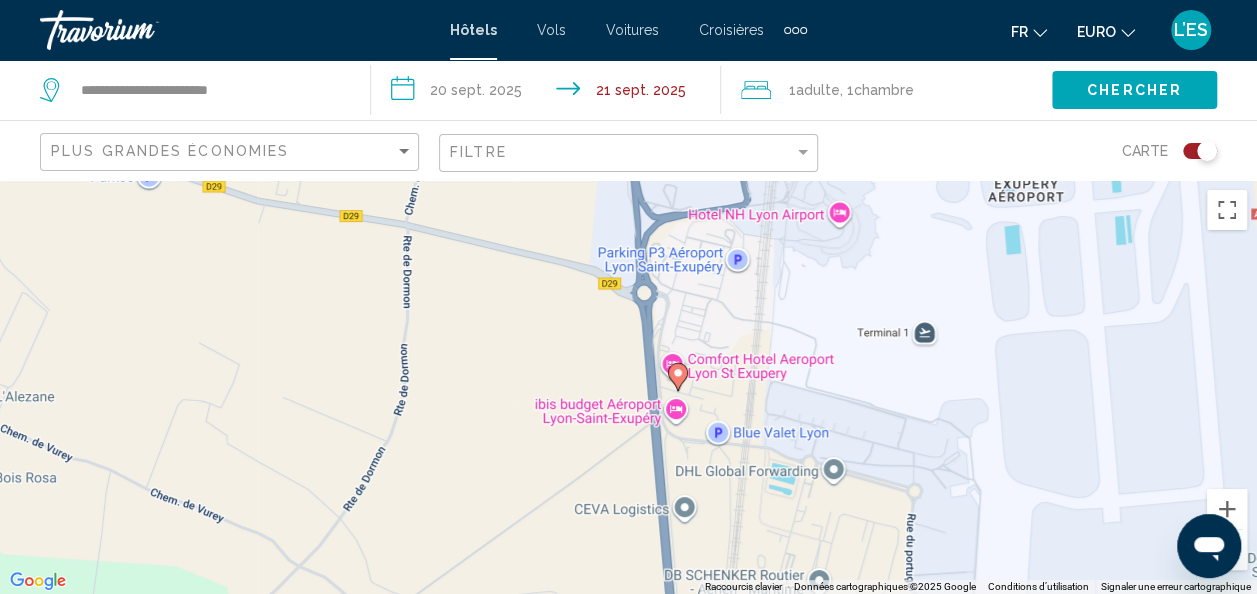 click on "Pour activer le glissement avec le clavier, appuyez sur Alt+Entrée. Une fois ce mode activé, utilisez les touches fléchées pour déplacer le repère. Pour valider le déplacement, appuyez sur Entrée. Pour annuler, appuyez sur Échap." at bounding box center (628, 387) 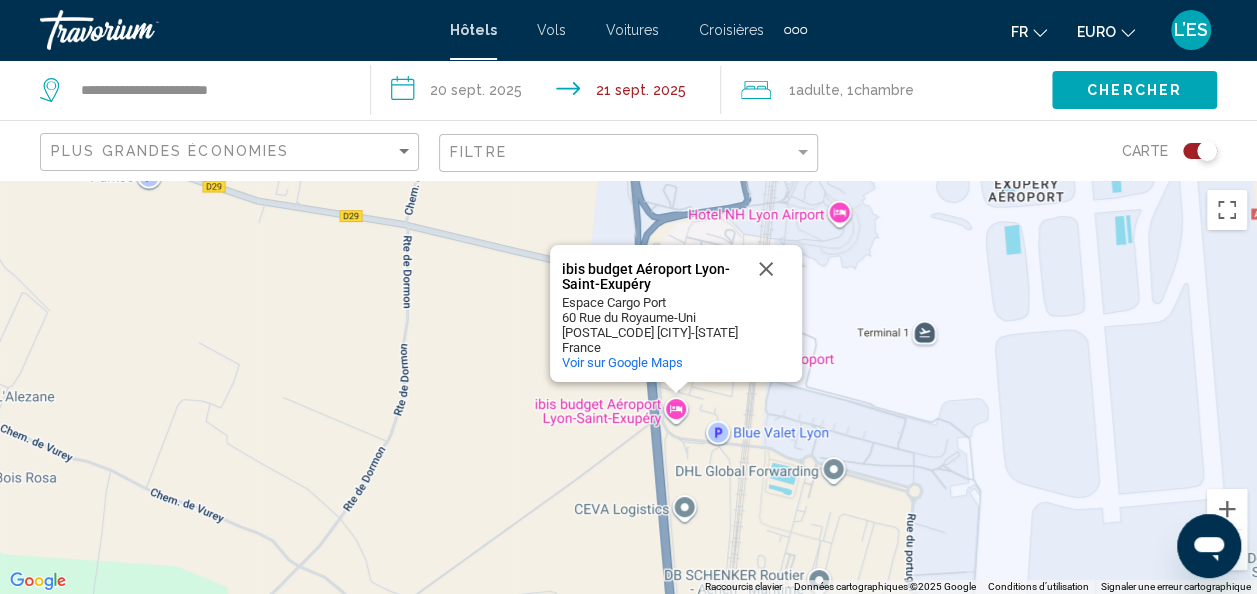 click 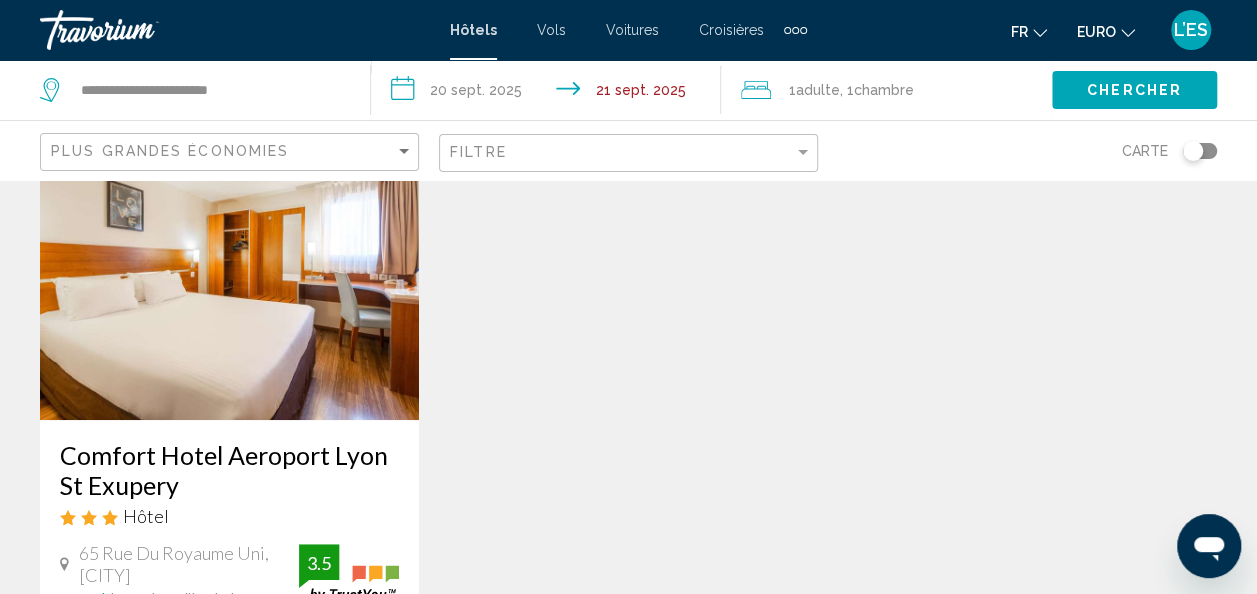 scroll, scrollTop: 200, scrollLeft: 0, axis: vertical 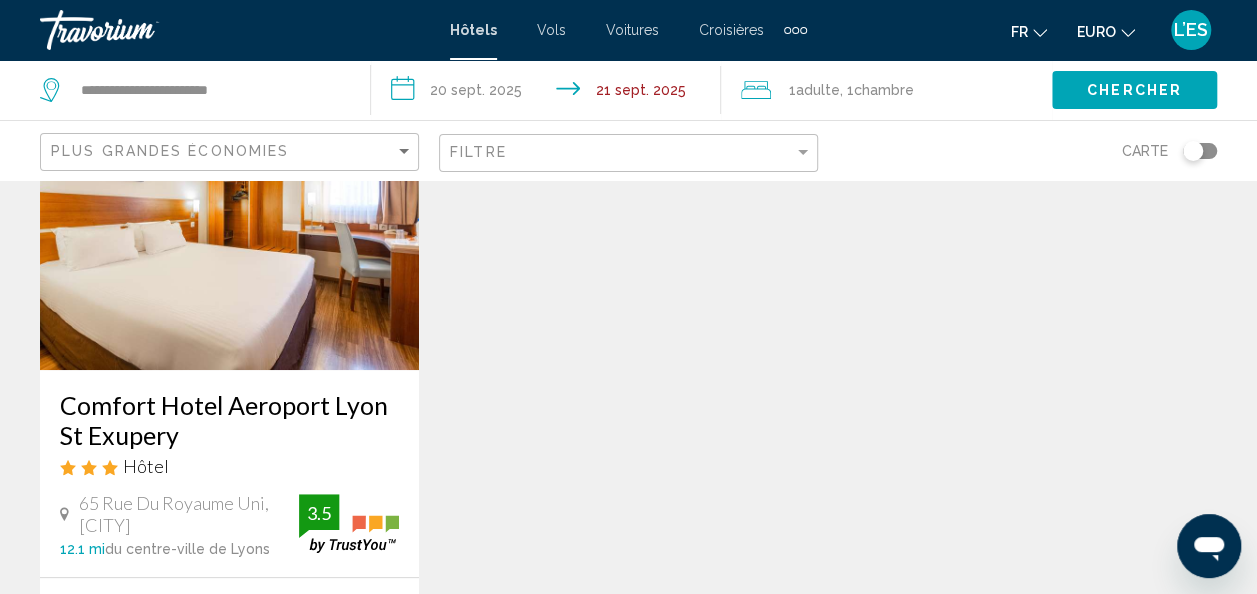 click on "Comfort Hotel Aeroport Lyon St Exupery" at bounding box center [229, 420] 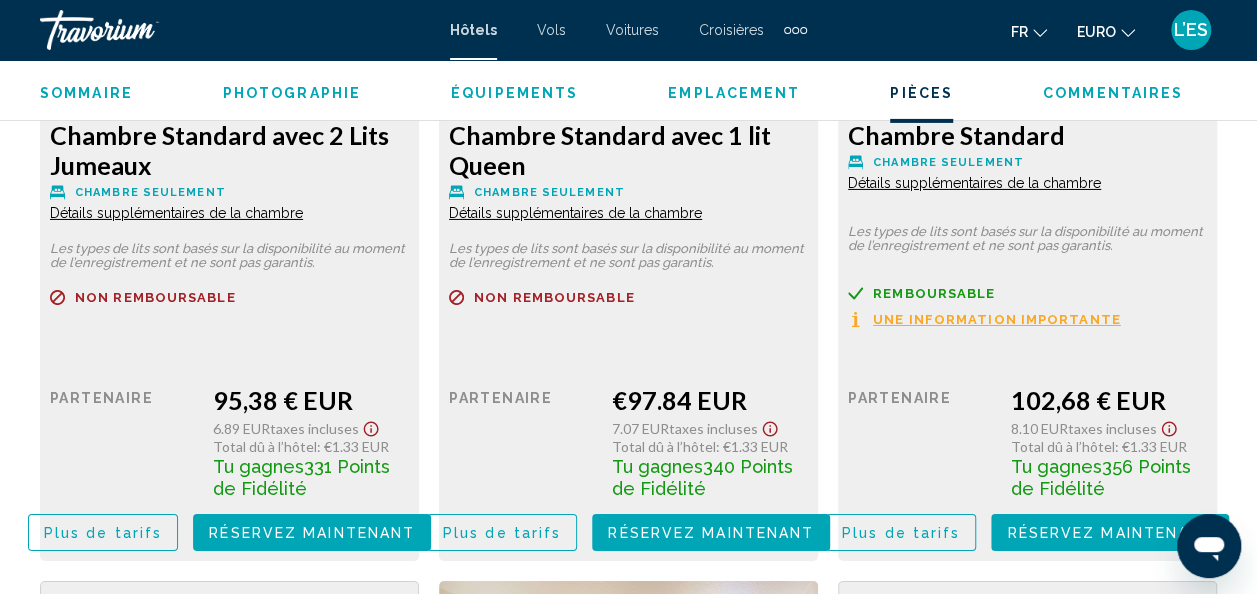 scroll, scrollTop: 3438, scrollLeft: 0, axis: vertical 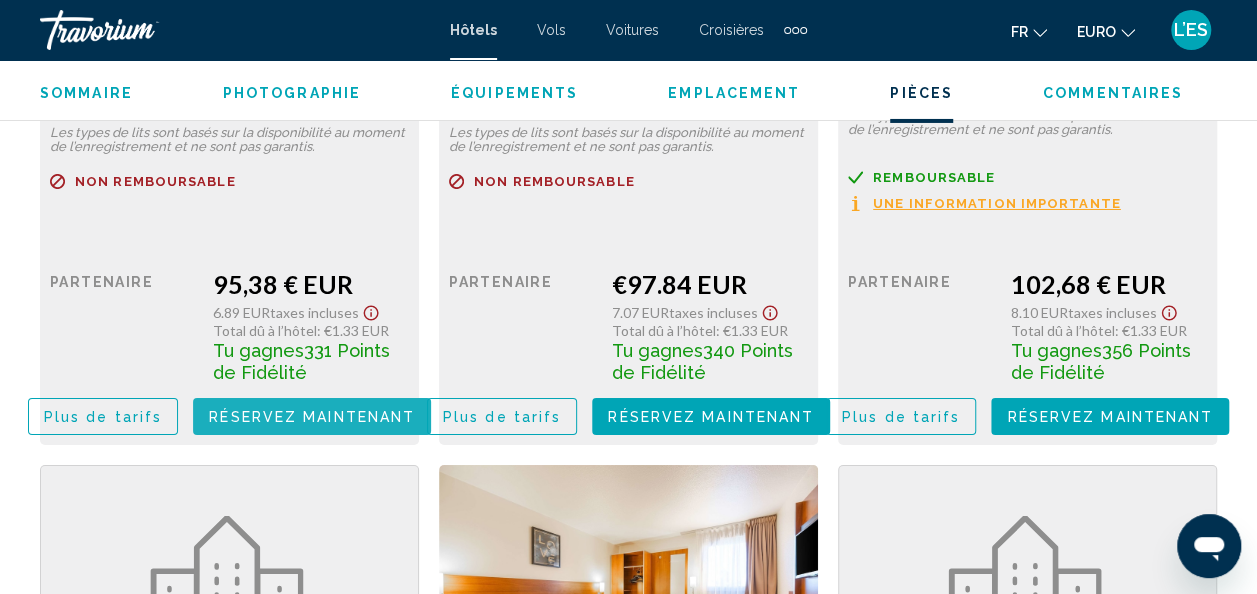 drag, startPoint x: 287, startPoint y: 416, endPoint x: 212, endPoint y: 454, distance: 84.07735 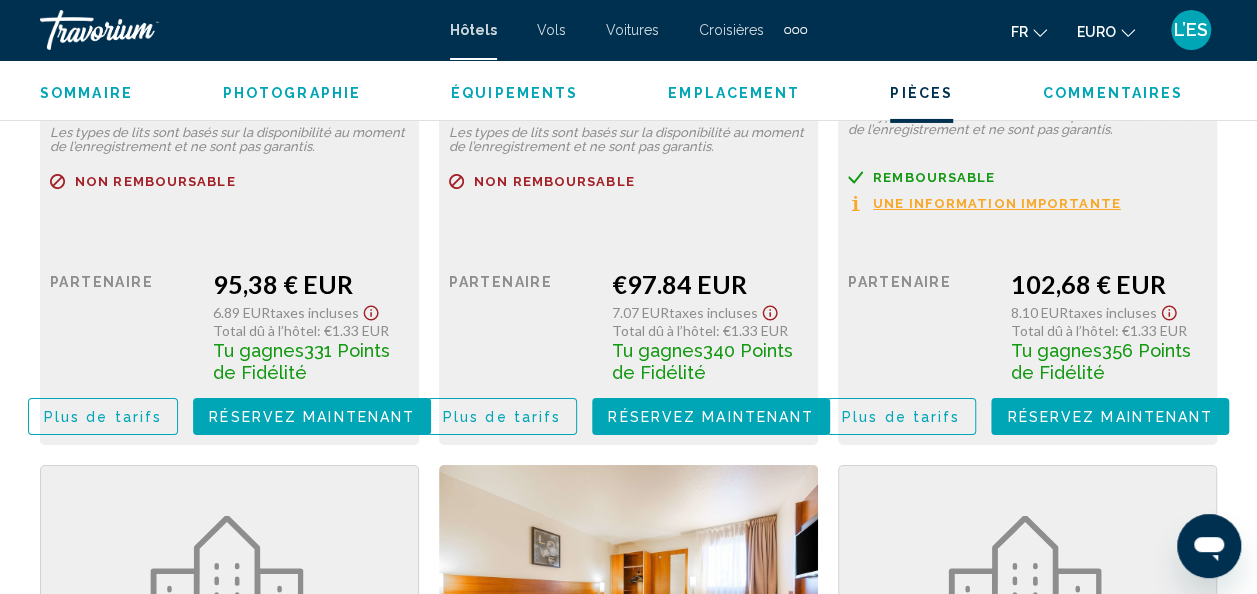 click on "Plus de tarifs" at bounding box center [103, 417] 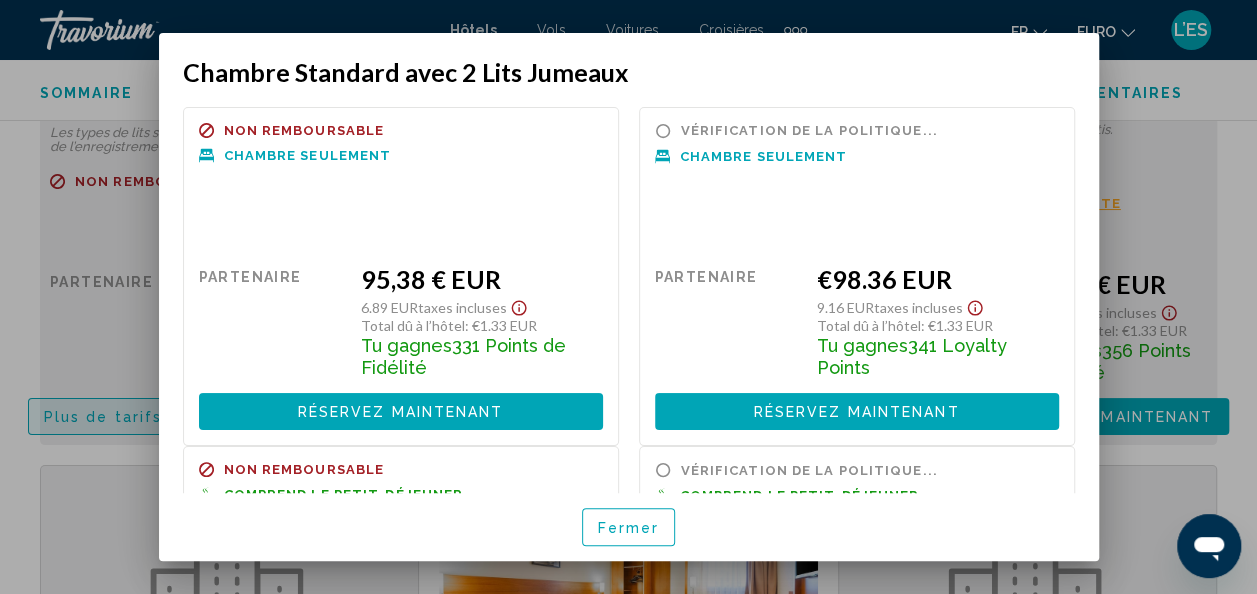 scroll, scrollTop: 0, scrollLeft: 0, axis: both 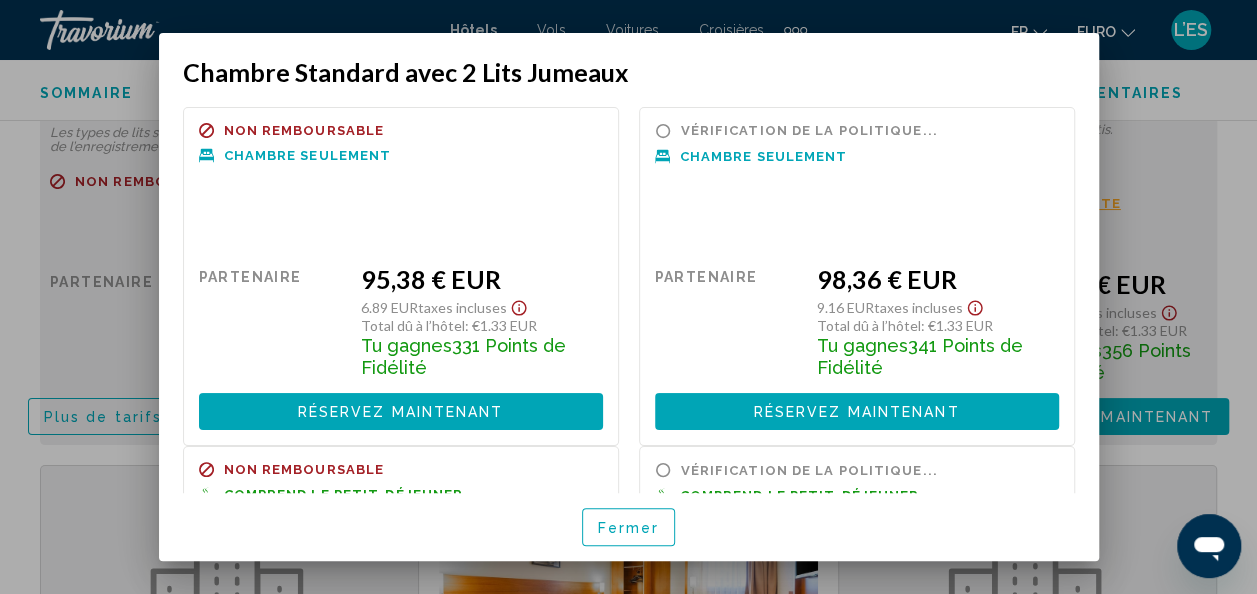 click on "Réservez maintenant" at bounding box center [401, 412] 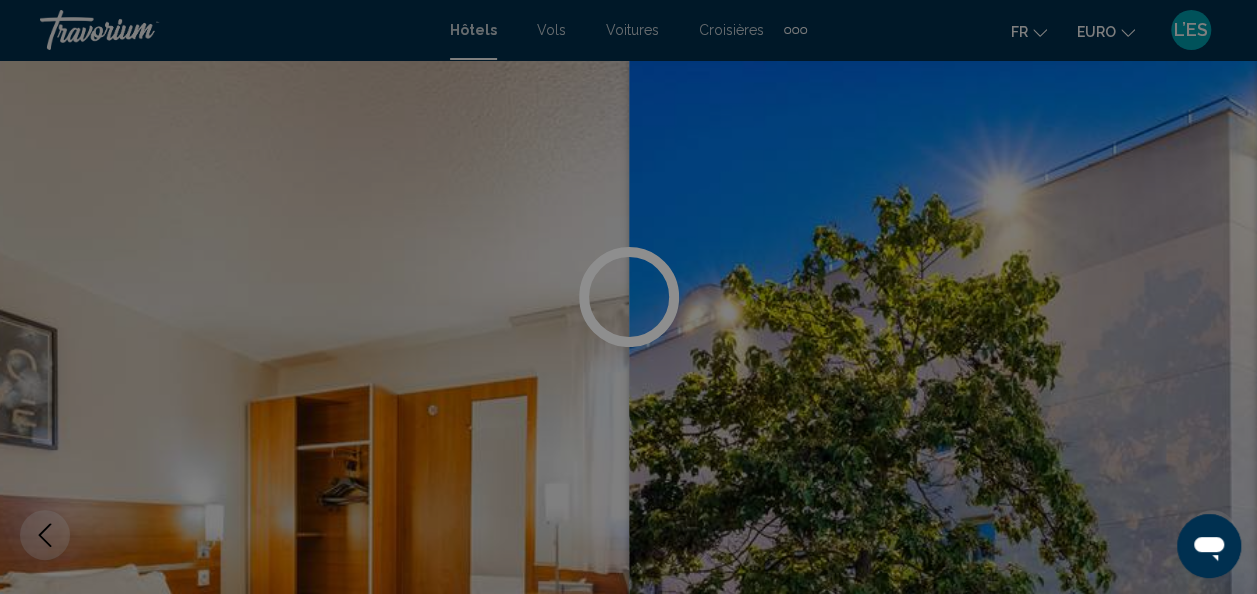 scroll, scrollTop: 3438, scrollLeft: 0, axis: vertical 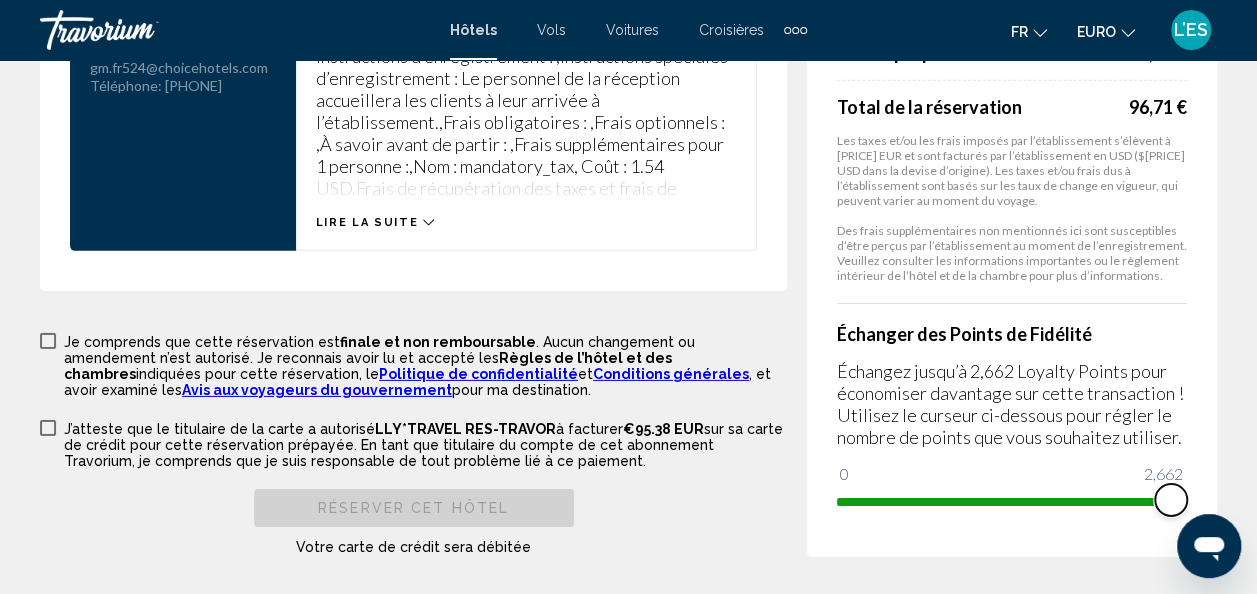 drag, startPoint x: 855, startPoint y: 480, endPoint x: 1184, endPoint y: 483, distance: 329.01367 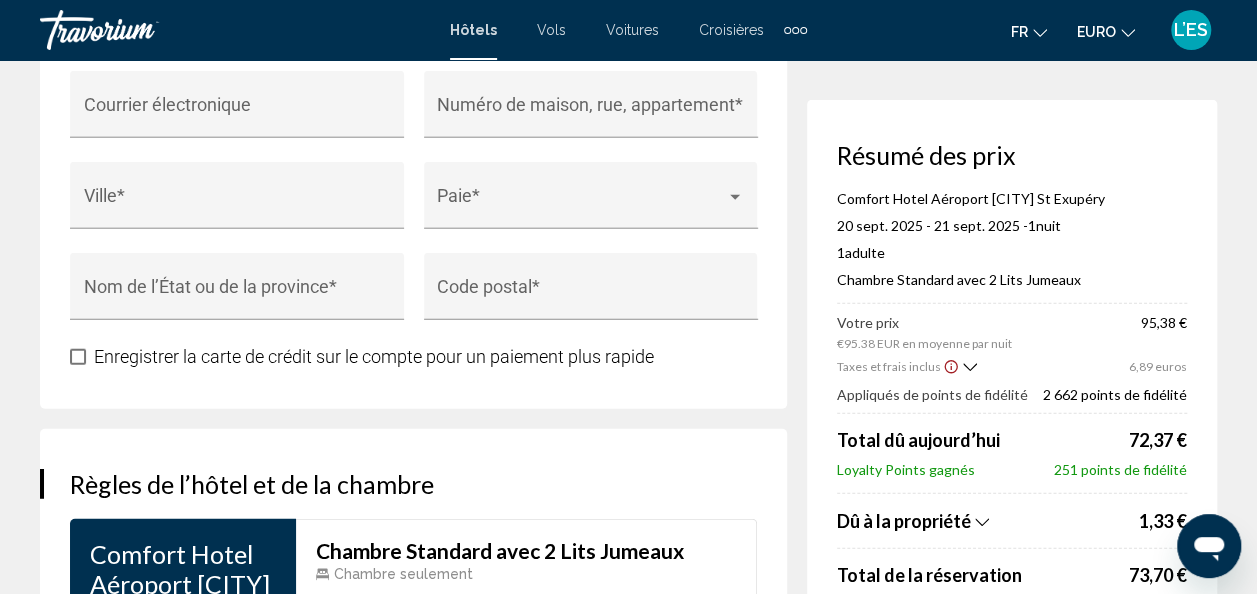 scroll, scrollTop: 2236, scrollLeft: 0, axis: vertical 